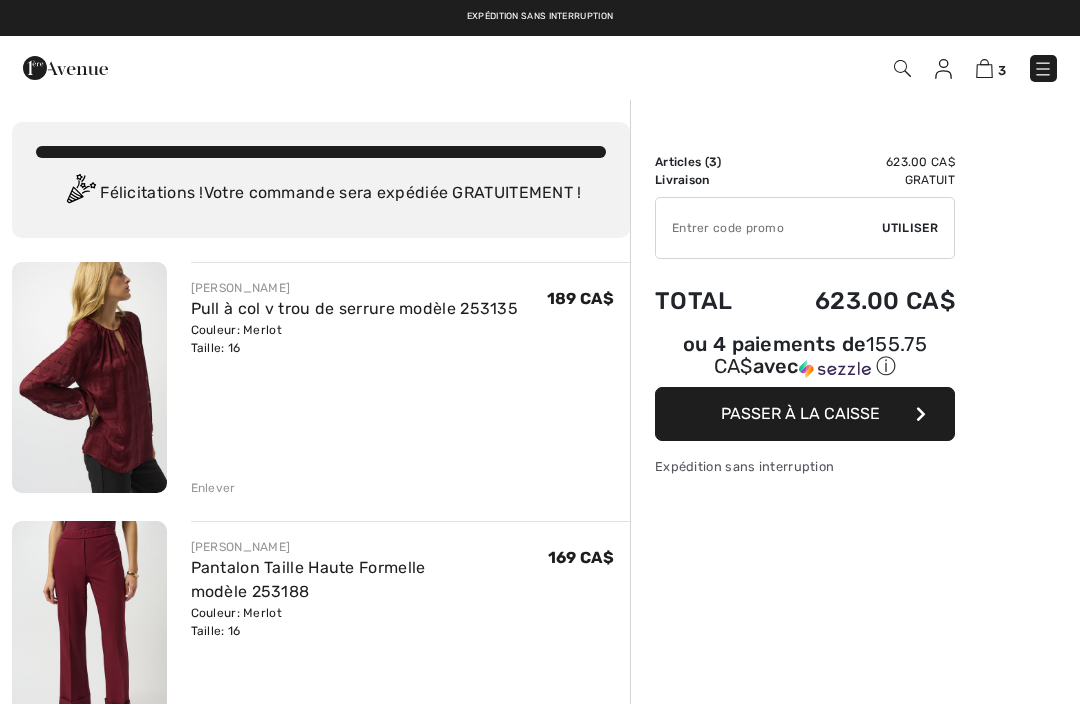 scroll, scrollTop: 0, scrollLeft: 0, axis: both 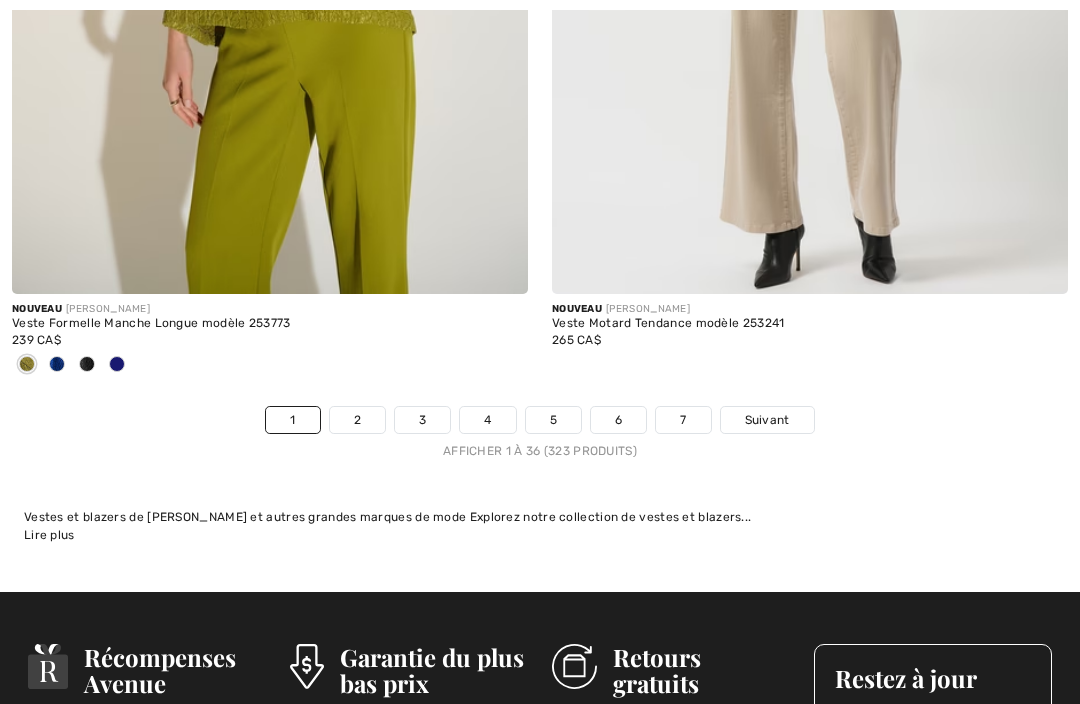 click on "Suivant" at bounding box center (767, 420) 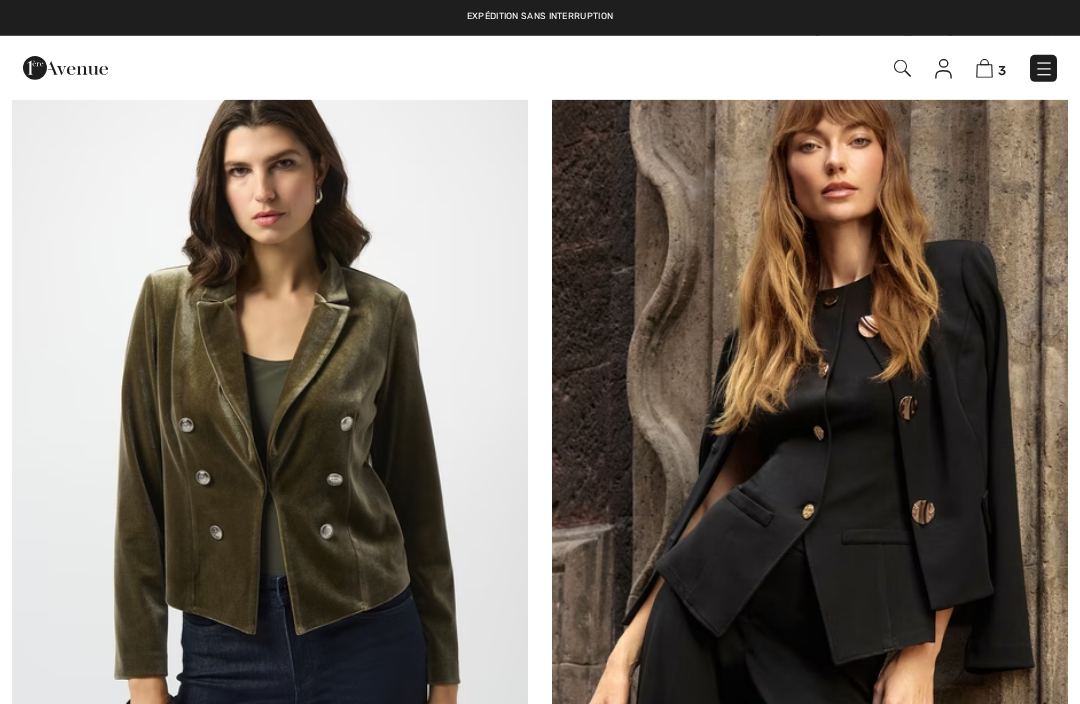 checkbox on "true" 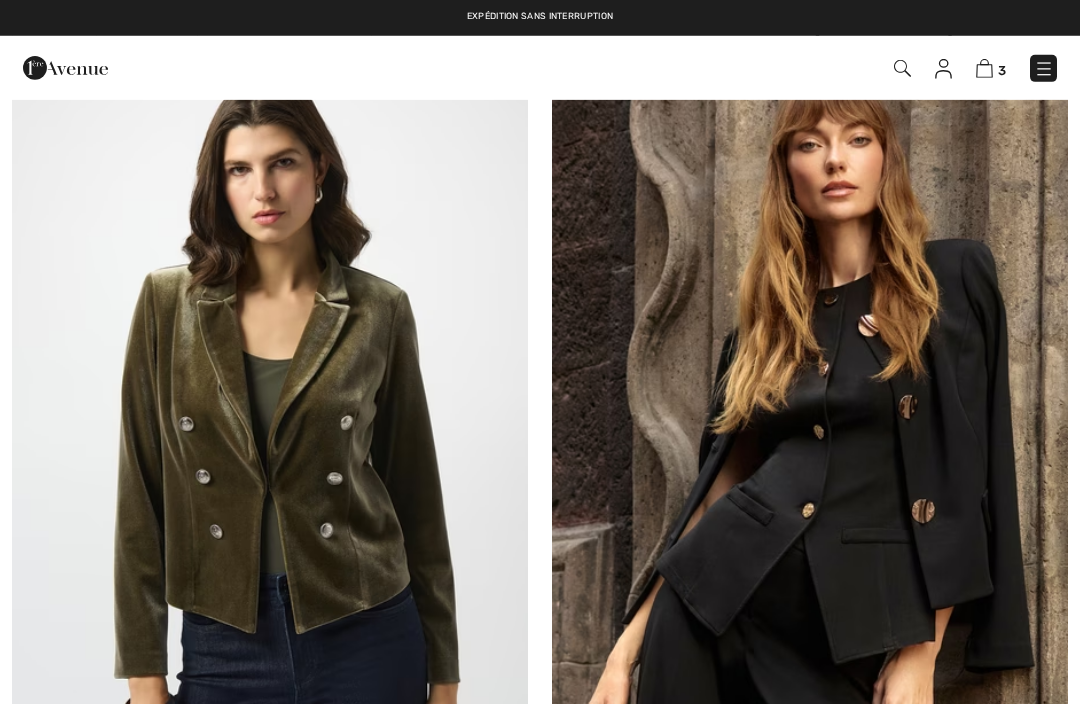 checkbox on "true" 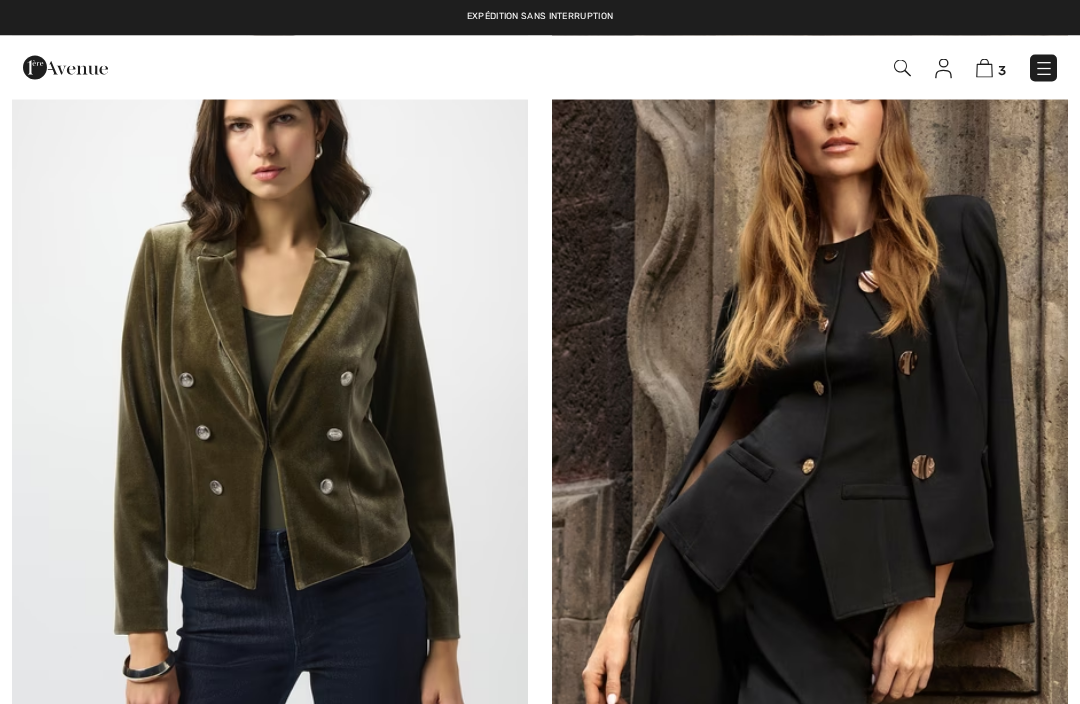 scroll, scrollTop: 0, scrollLeft: 0, axis: both 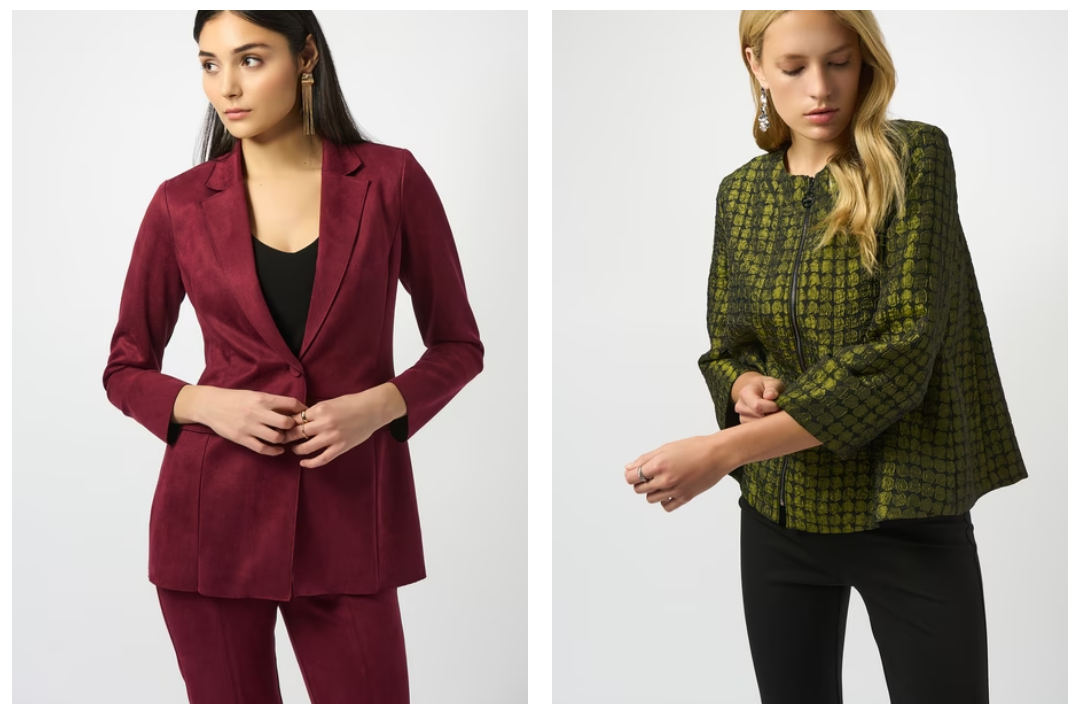 click on "265 CA$" at bounding box center [270, 762] 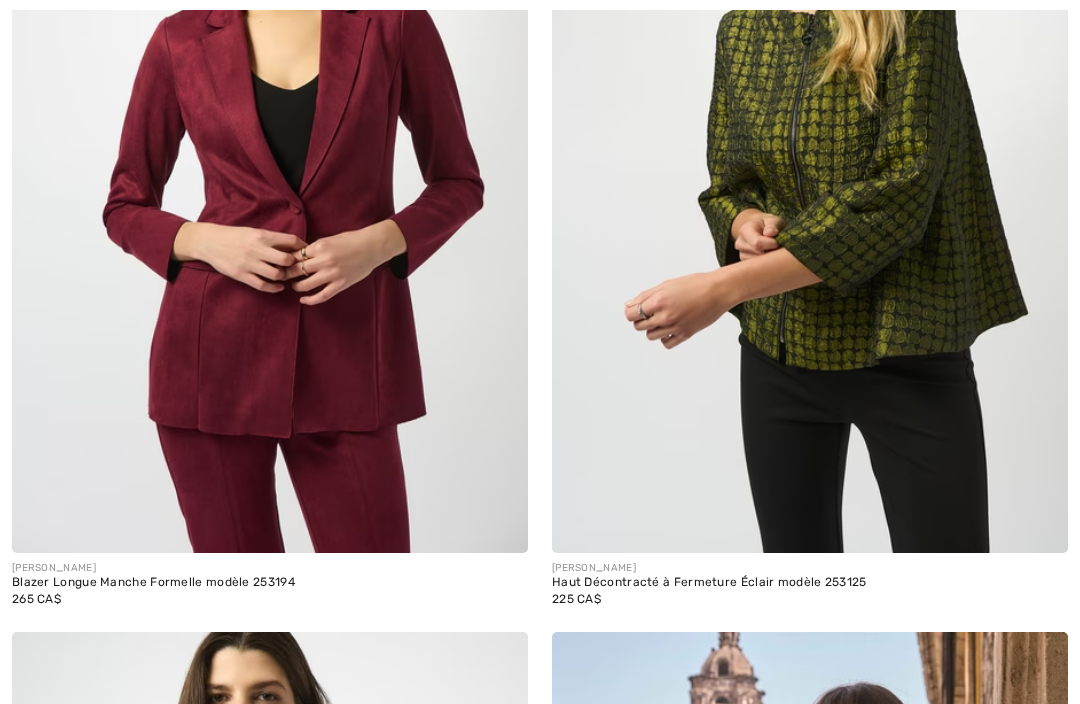 scroll, scrollTop: 9248, scrollLeft: 0, axis: vertical 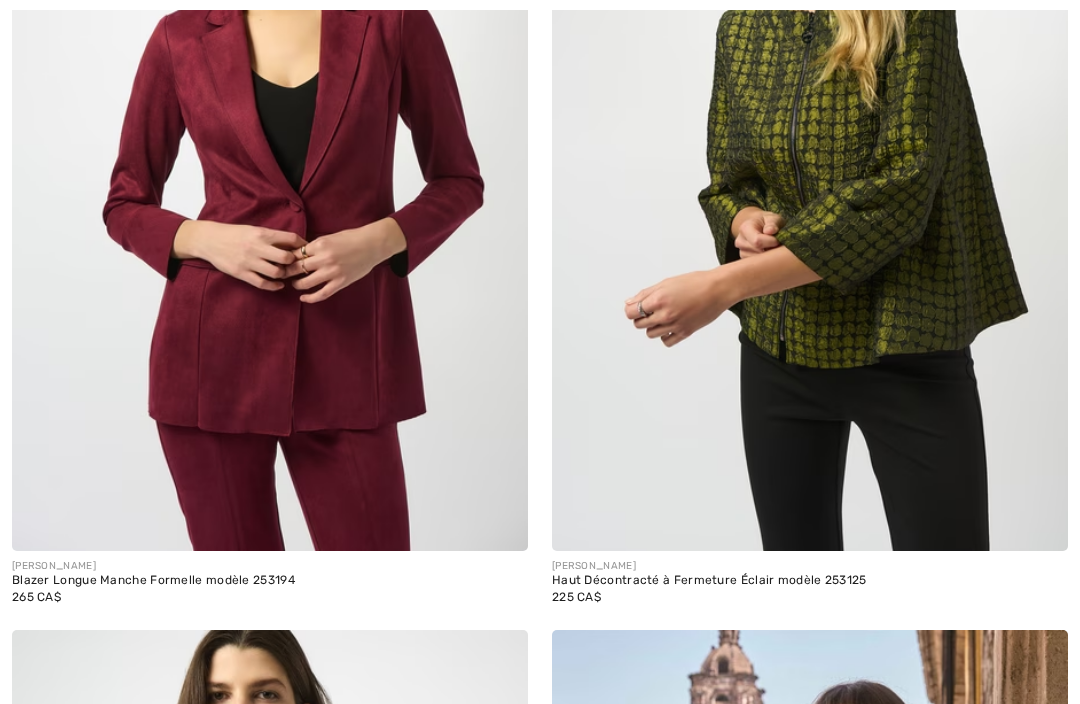 click at bounding box center [498, 521] 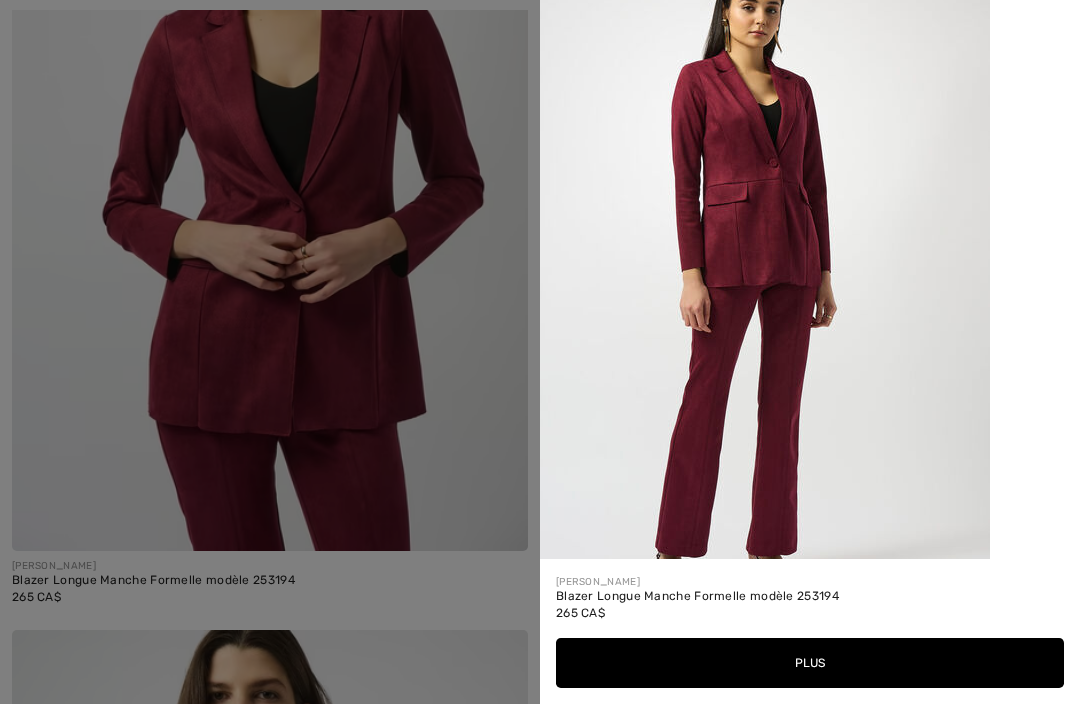 scroll, scrollTop: 1675, scrollLeft: 0, axis: vertical 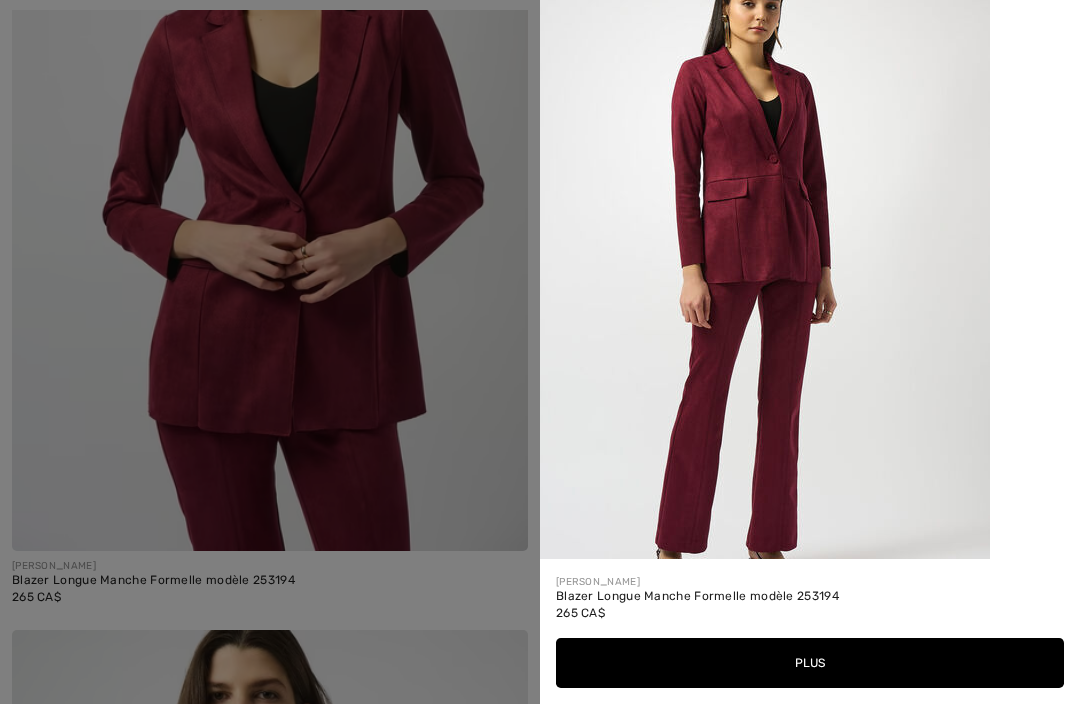 click on "Plus" at bounding box center [810, 663] 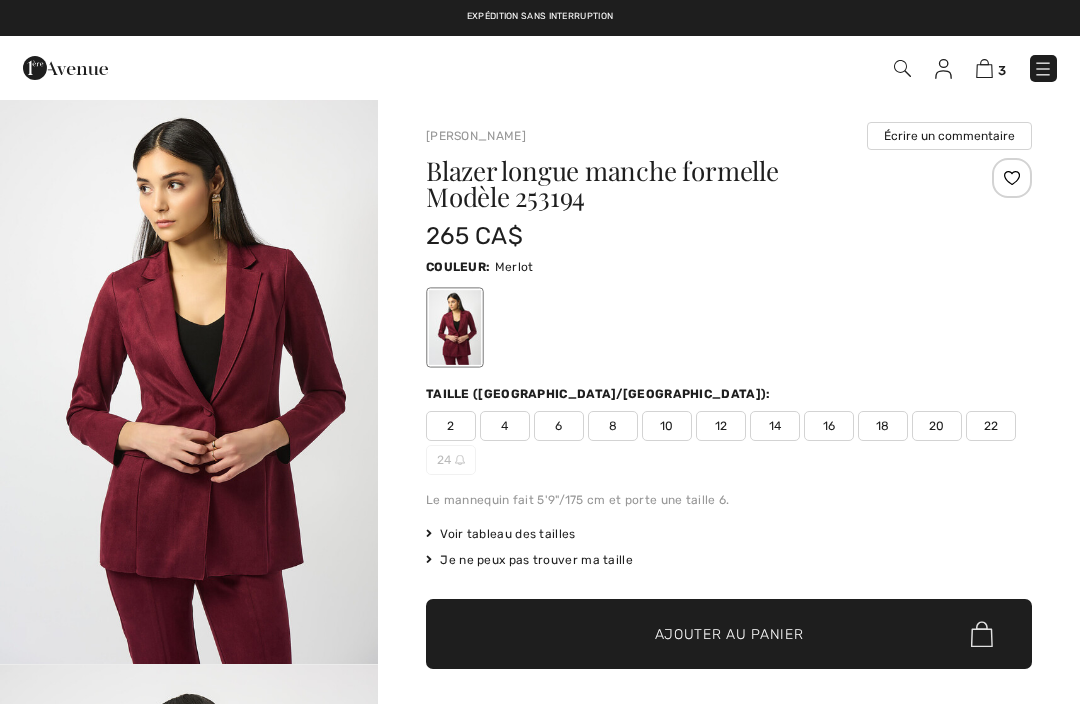 checkbox on "true" 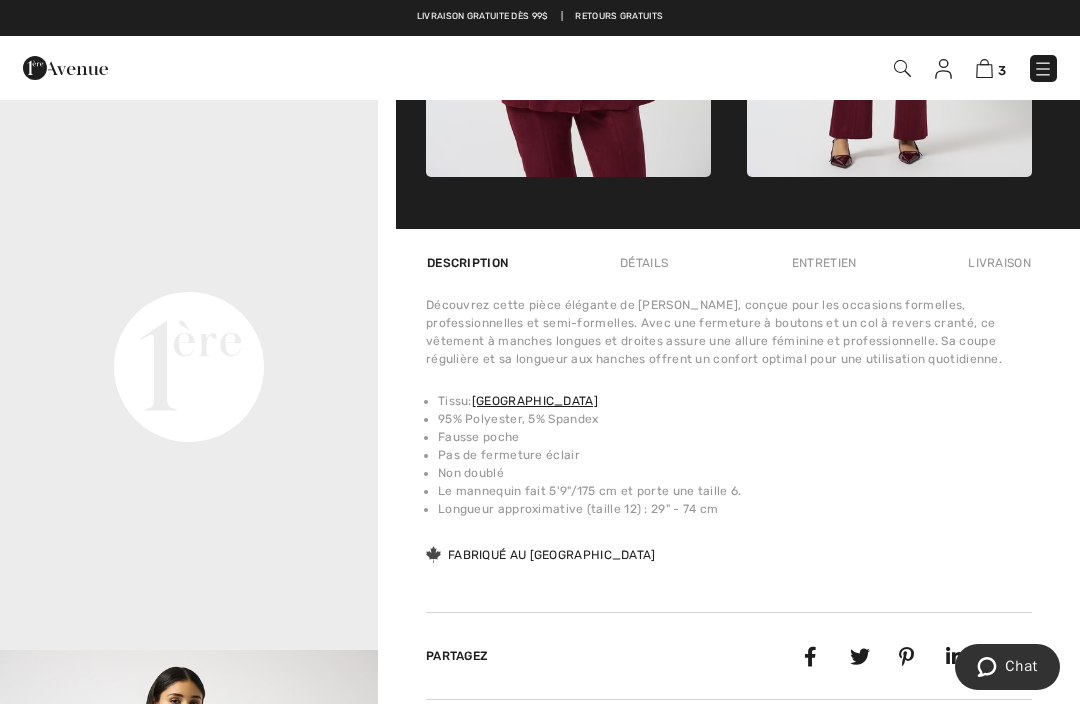 scroll, scrollTop: 1145, scrollLeft: 0, axis: vertical 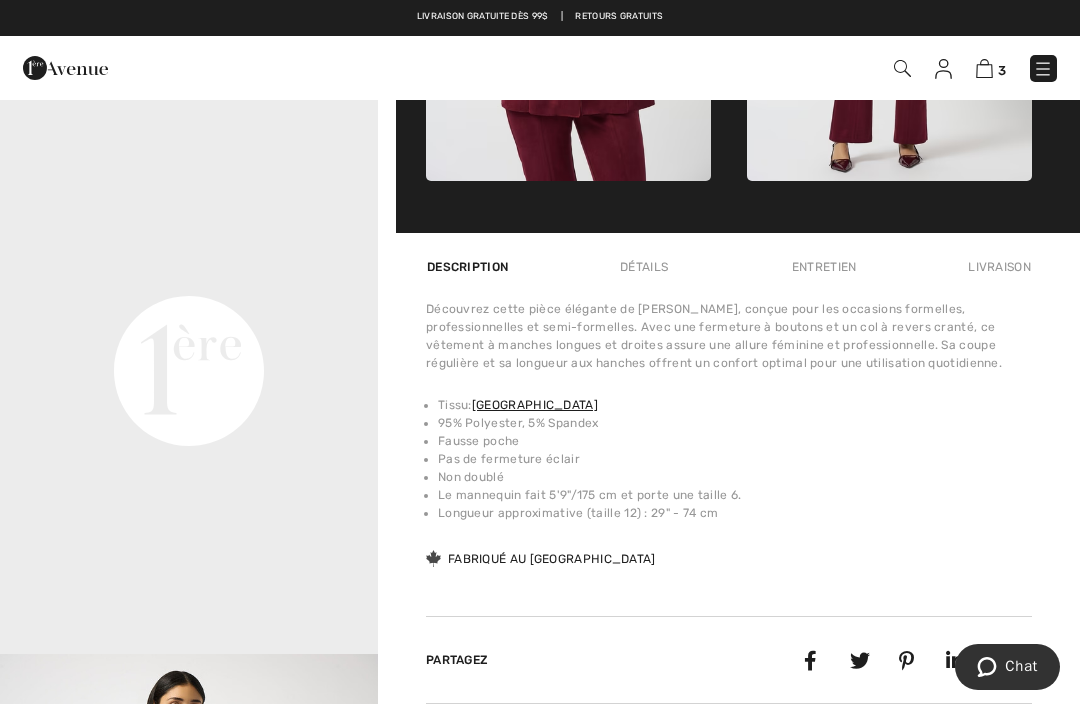 click on "Pas de fermeture éclair" at bounding box center (735, 459) 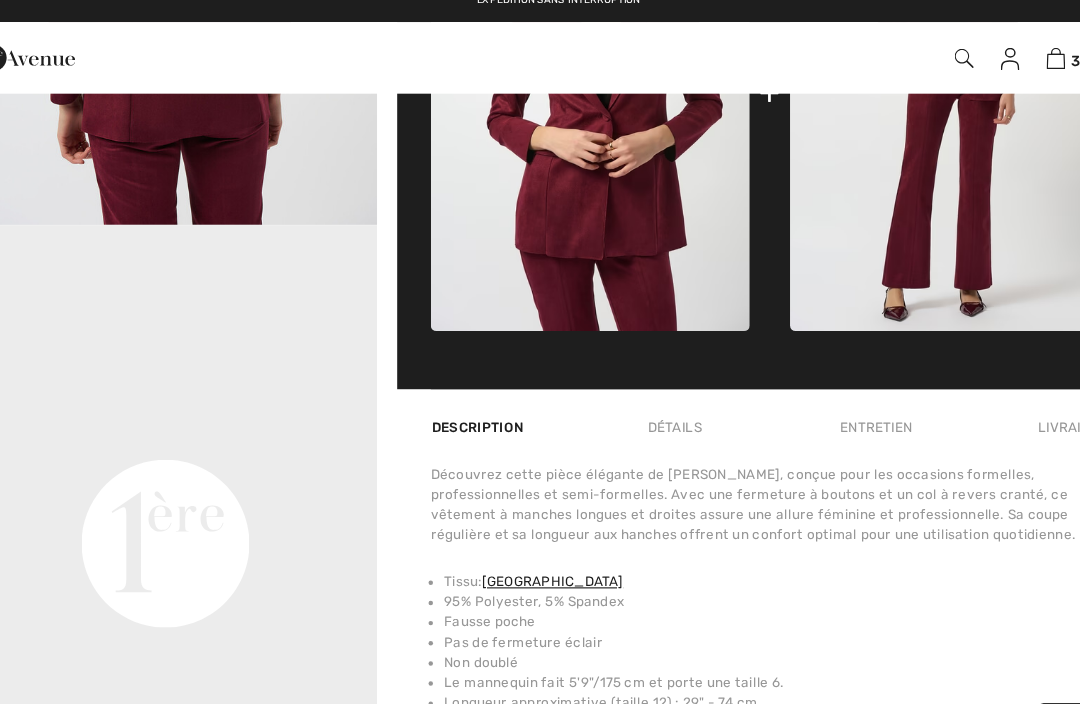 scroll, scrollTop: 1015, scrollLeft: 0, axis: vertical 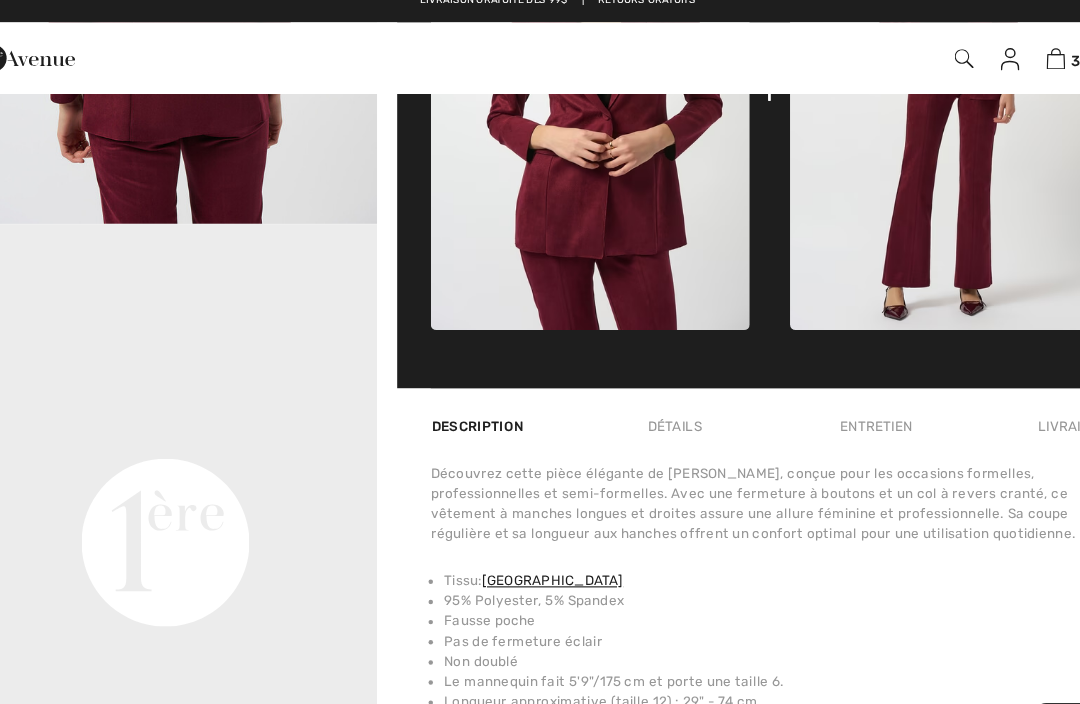 click on "Your browser does not support the video tag." at bounding box center [189, 311] 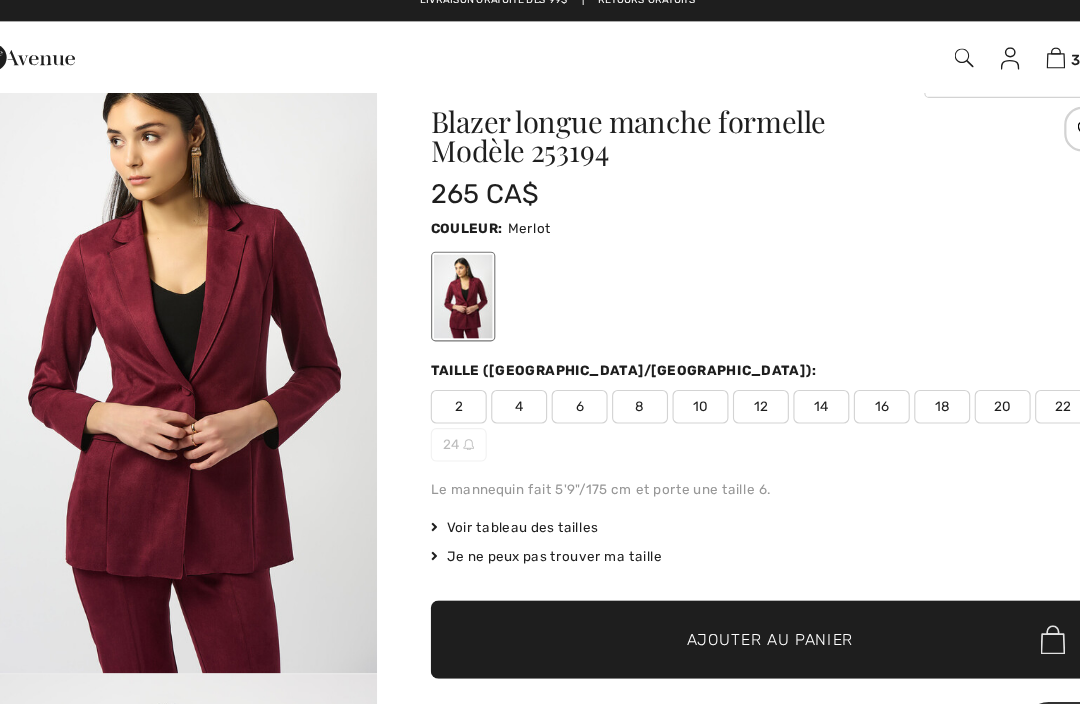 scroll, scrollTop: 47, scrollLeft: 0, axis: vertical 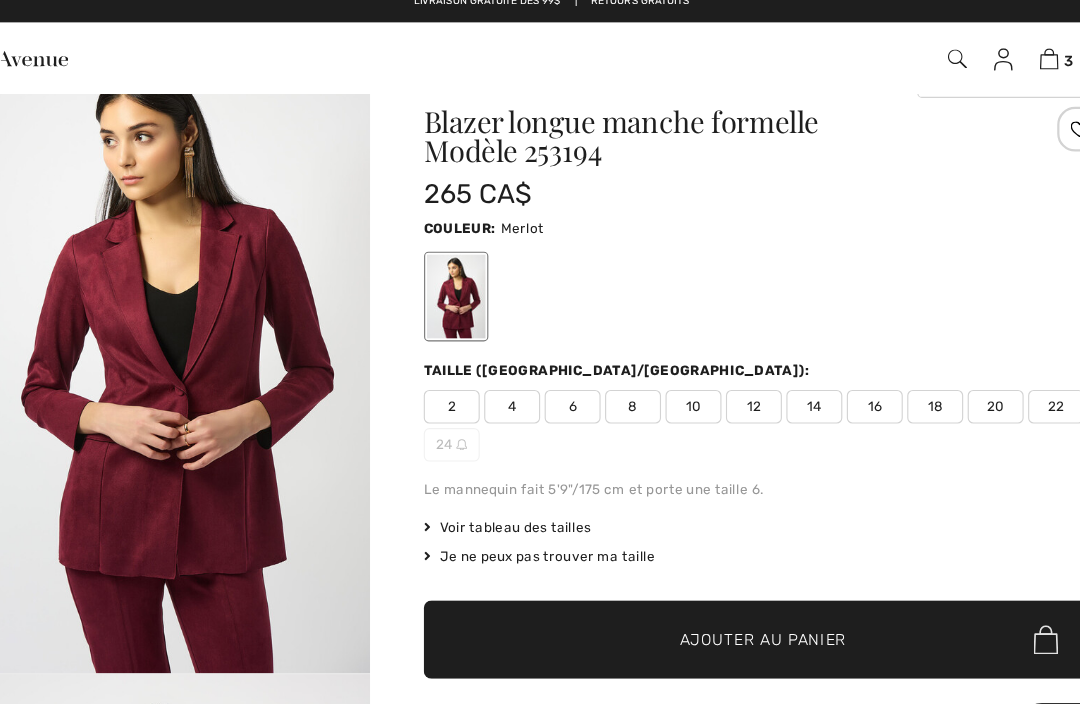 click on "16" at bounding box center [829, 379] 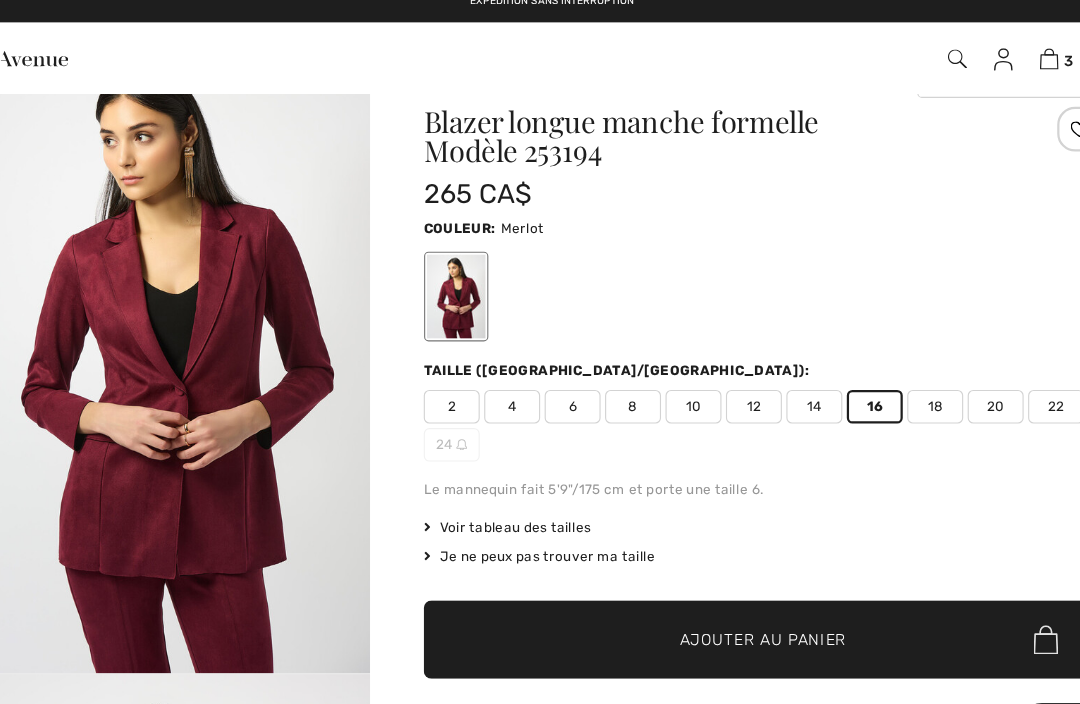 click on "✔ Ajouté au panier
Ajouter au panier" at bounding box center [729, 587] 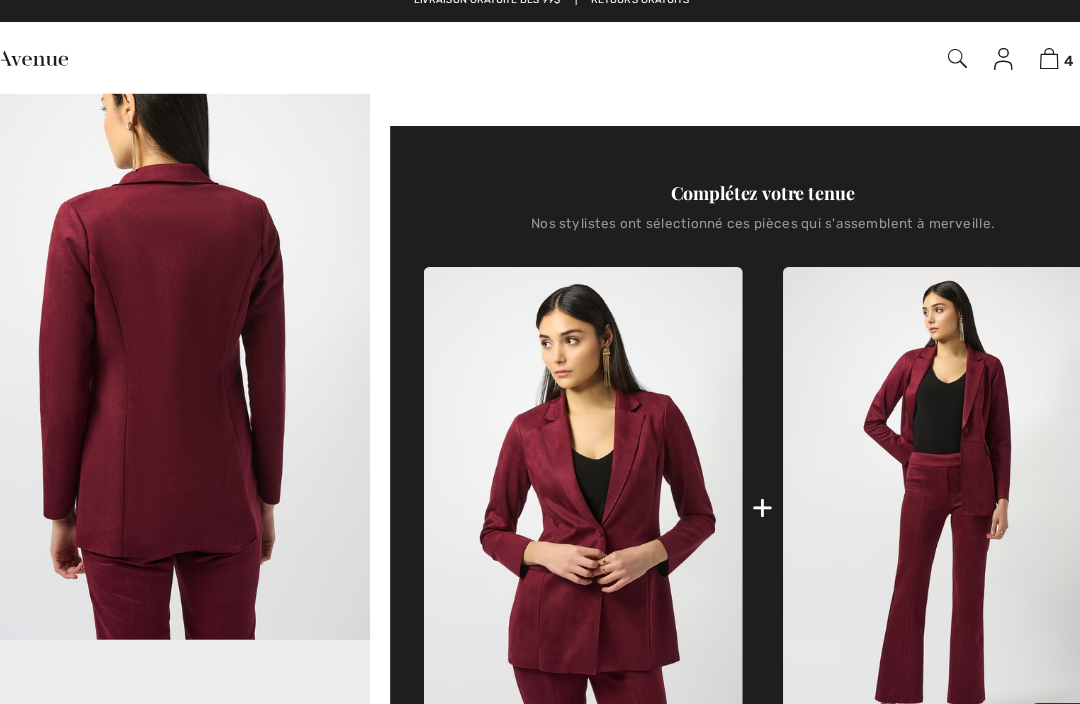 scroll, scrollTop: 644, scrollLeft: 0, axis: vertical 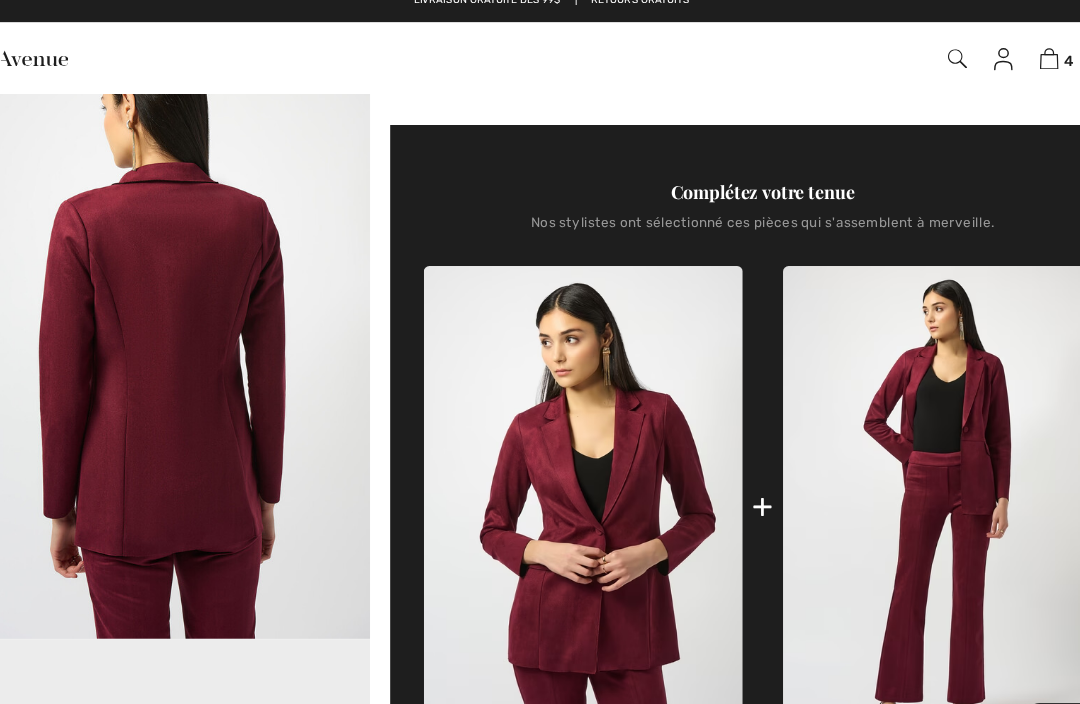 click at bounding box center (889, 467) 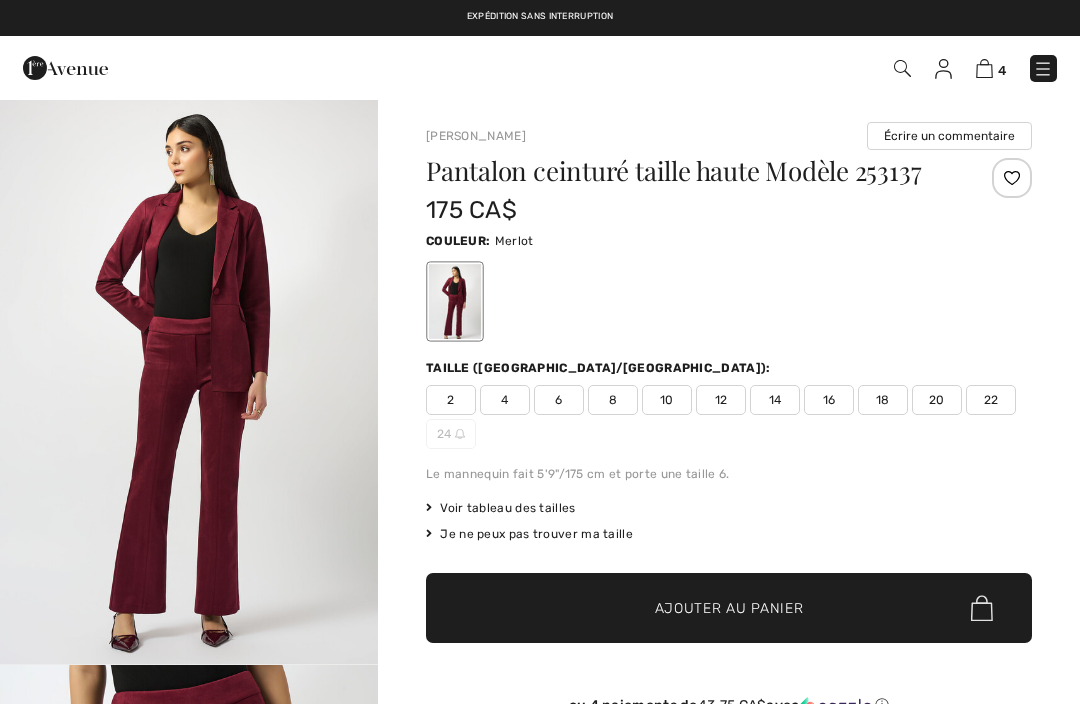 checkbox on "true" 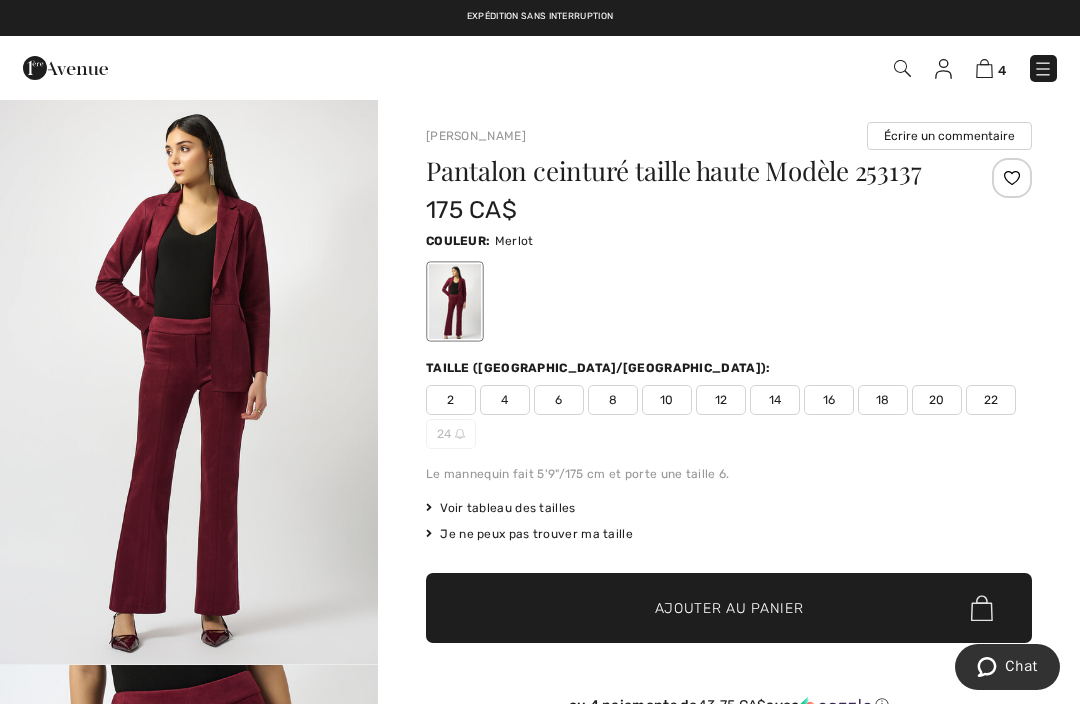 scroll, scrollTop: 0, scrollLeft: 0, axis: both 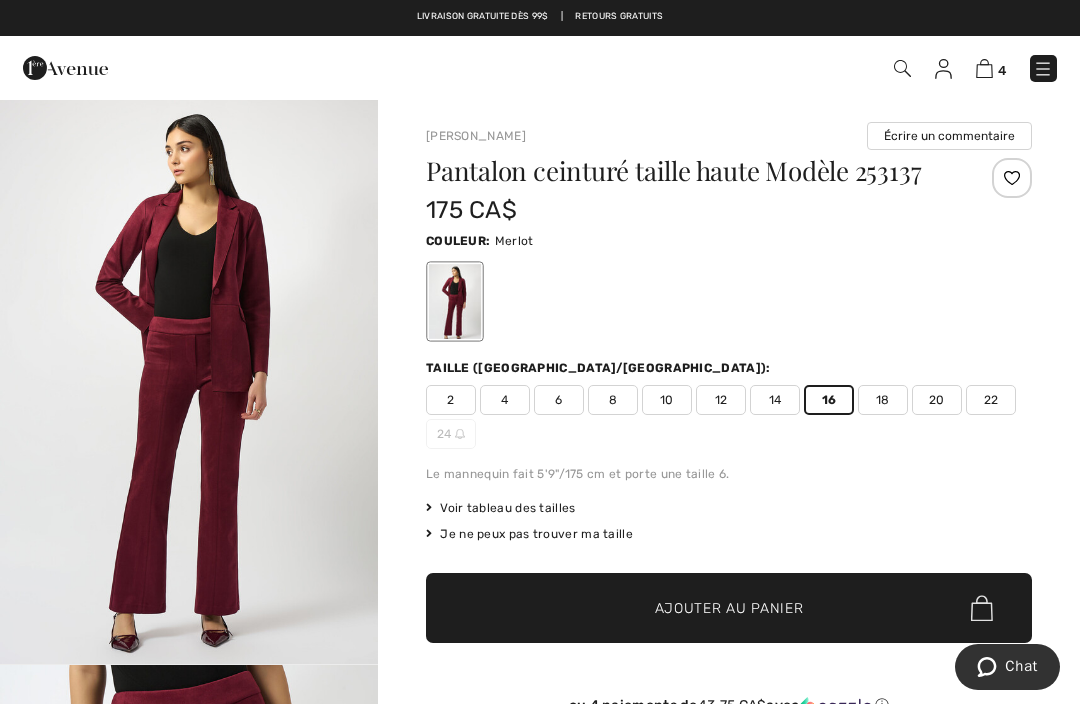 click on "Ajouter au panier" at bounding box center [729, 608] 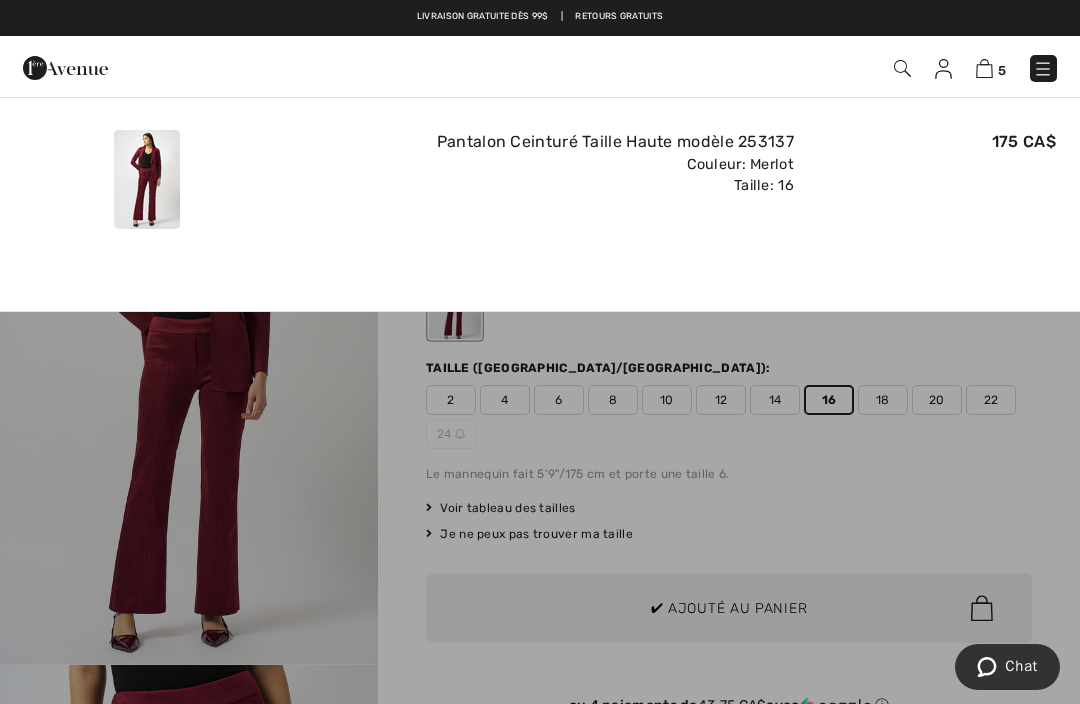 scroll, scrollTop: 0, scrollLeft: 0, axis: both 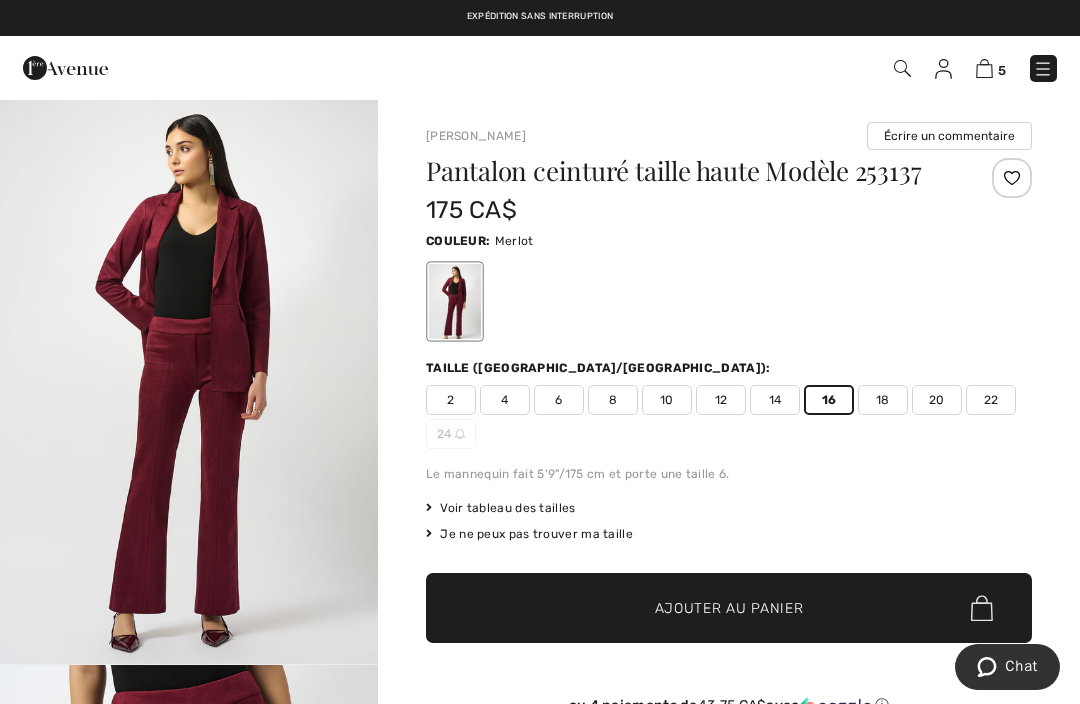 click at bounding box center (984, 68) 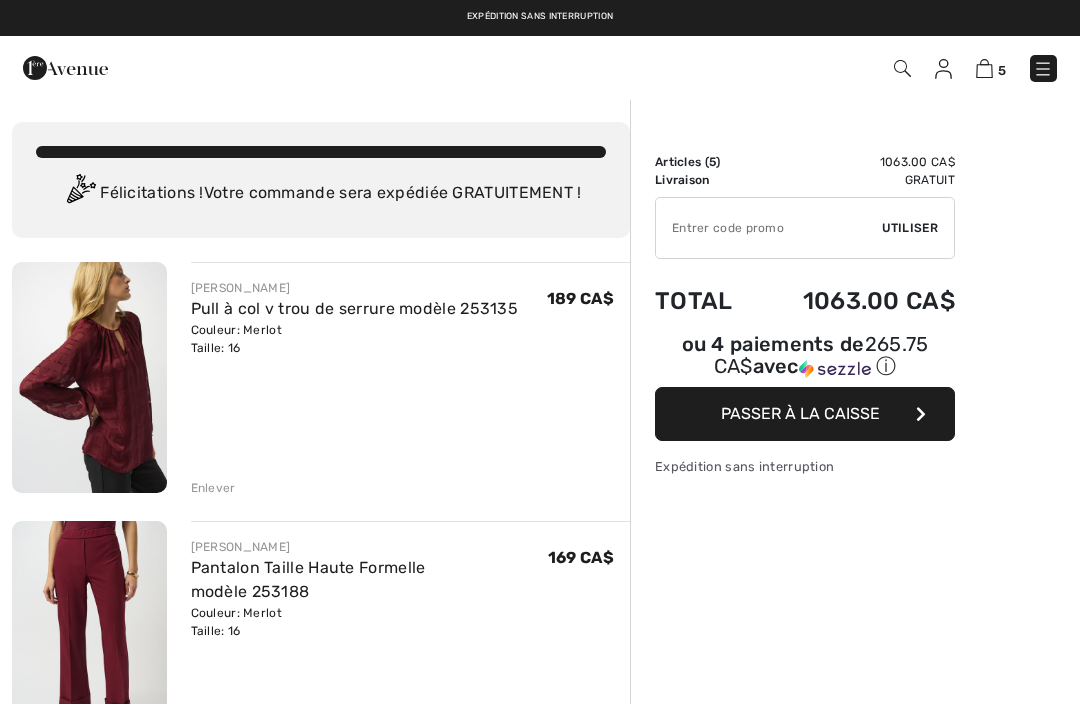 scroll, scrollTop: 0, scrollLeft: 0, axis: both 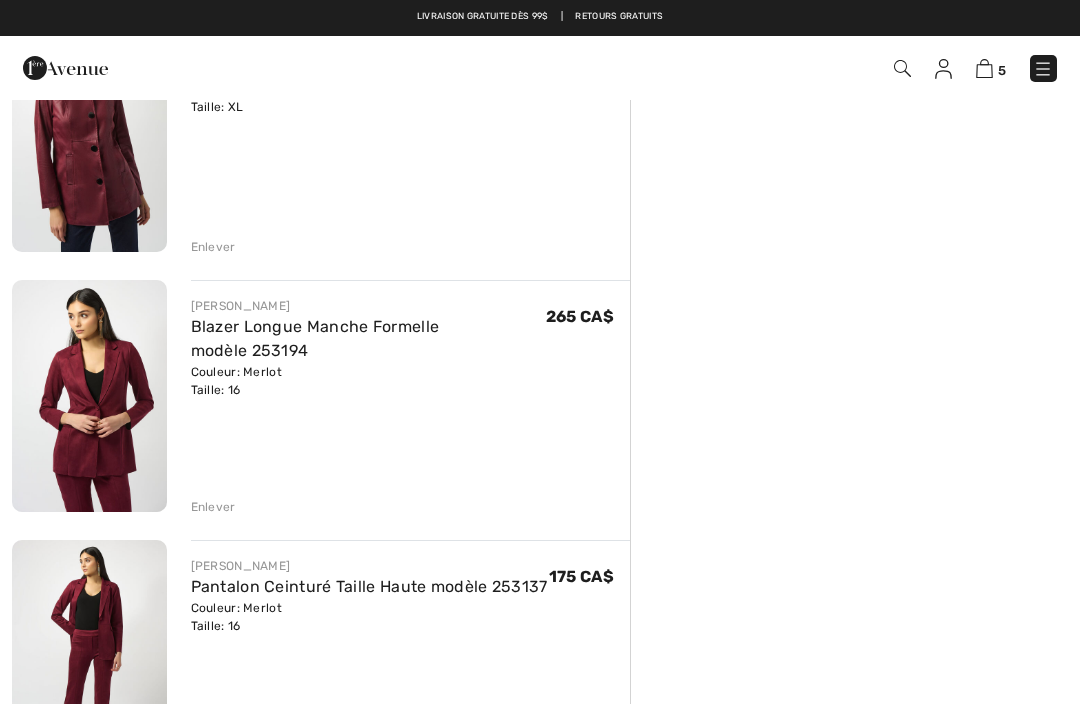 click at bounding box center (89, 655) 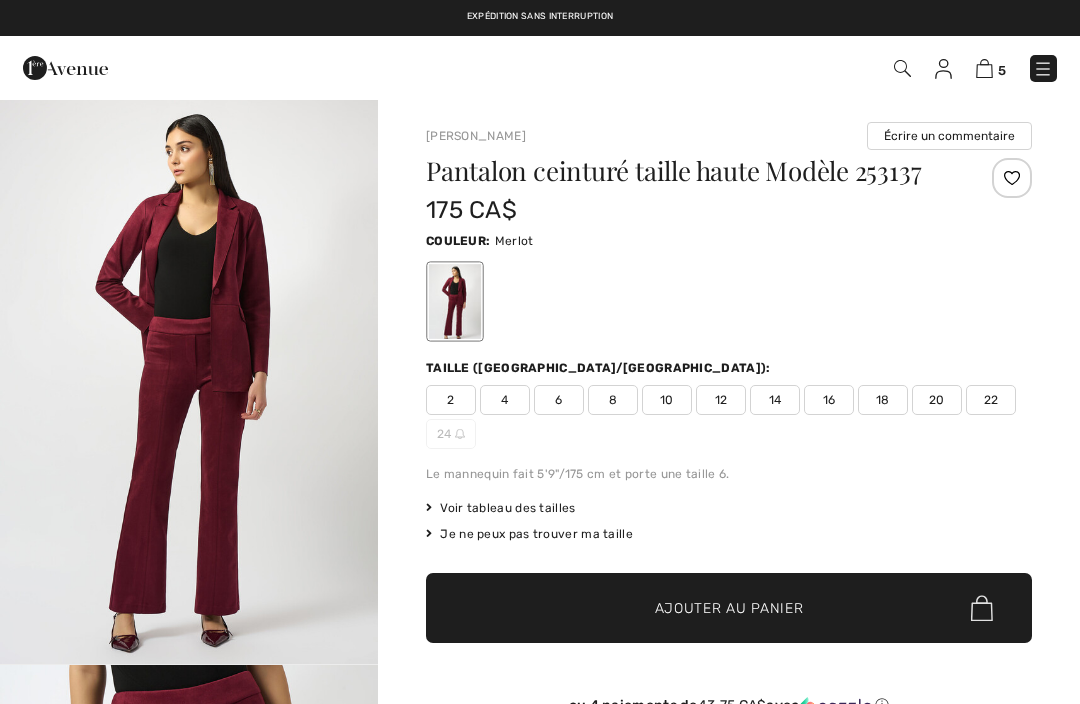 scroll, scrollTop: 0, scrollLeft: 0, axis: both 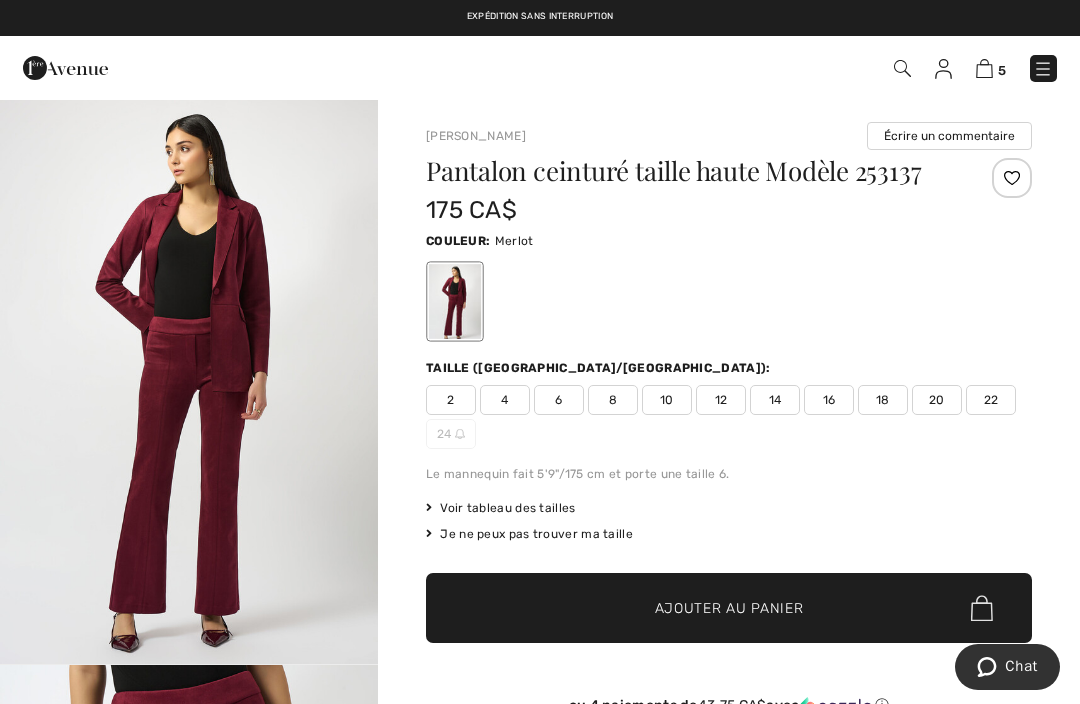 click at bounding box center [984, 68] 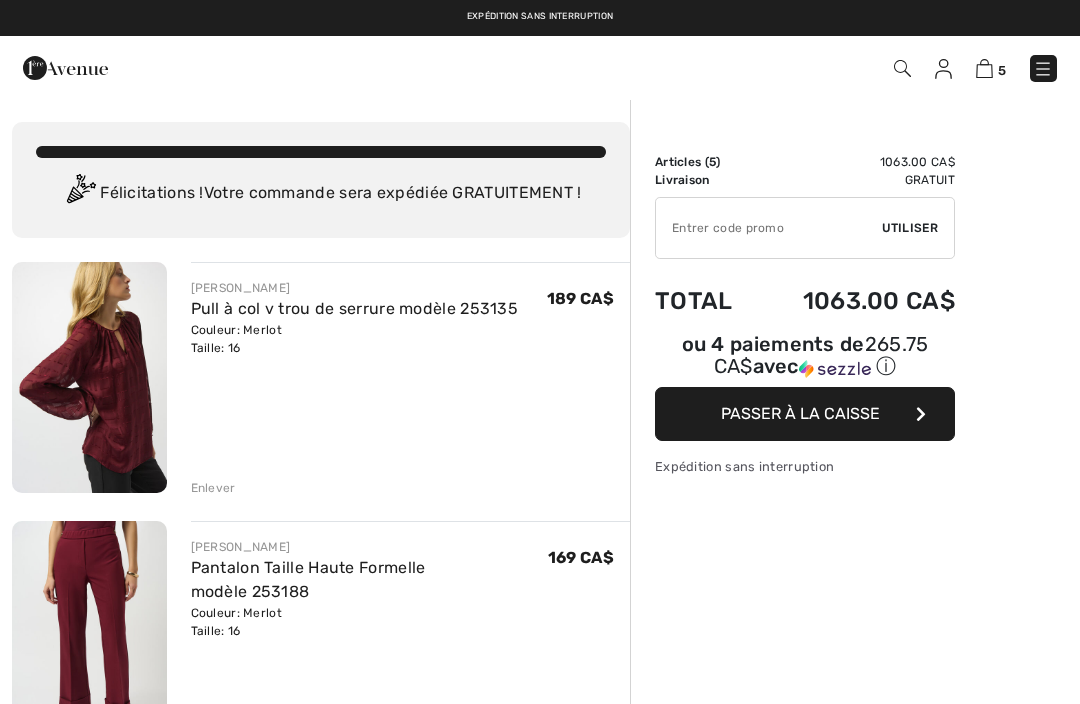 scroll, scrollTop: 0, scrollLeft: 0, axis: both 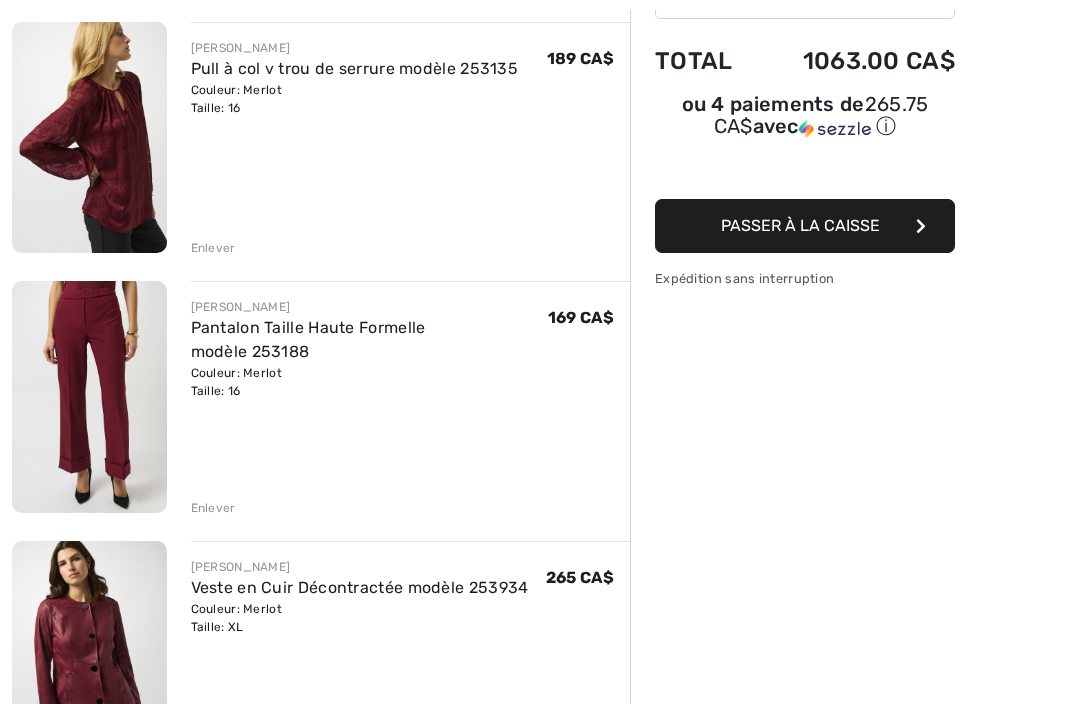click at bounding box center [89, 396] 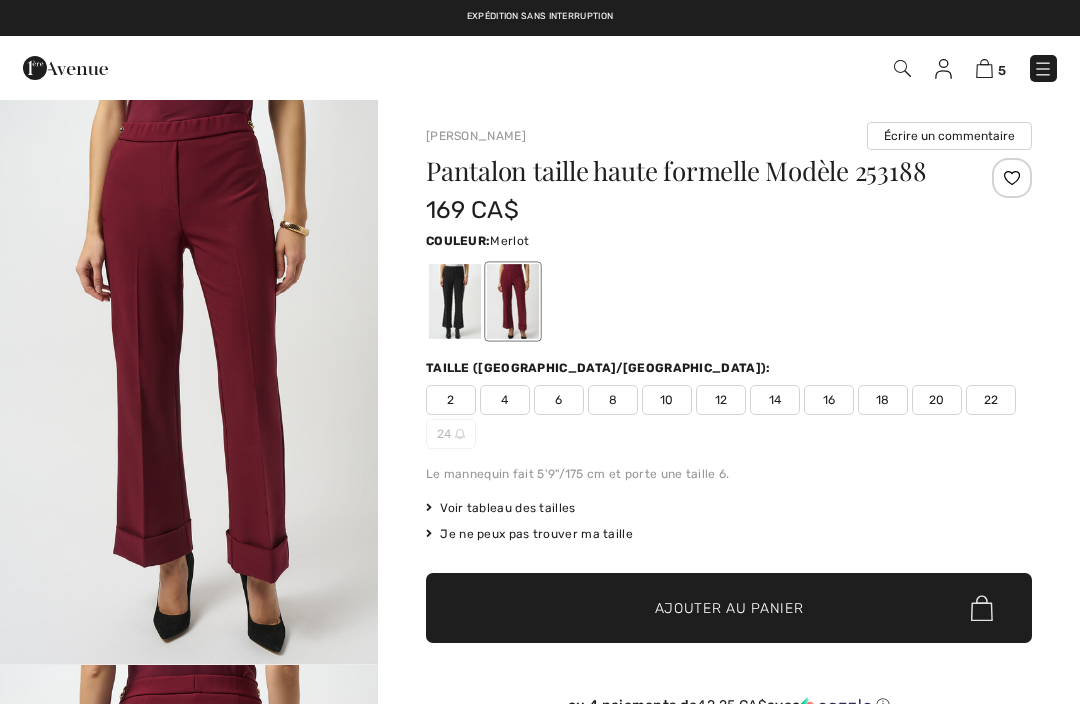 checkbox on "true" 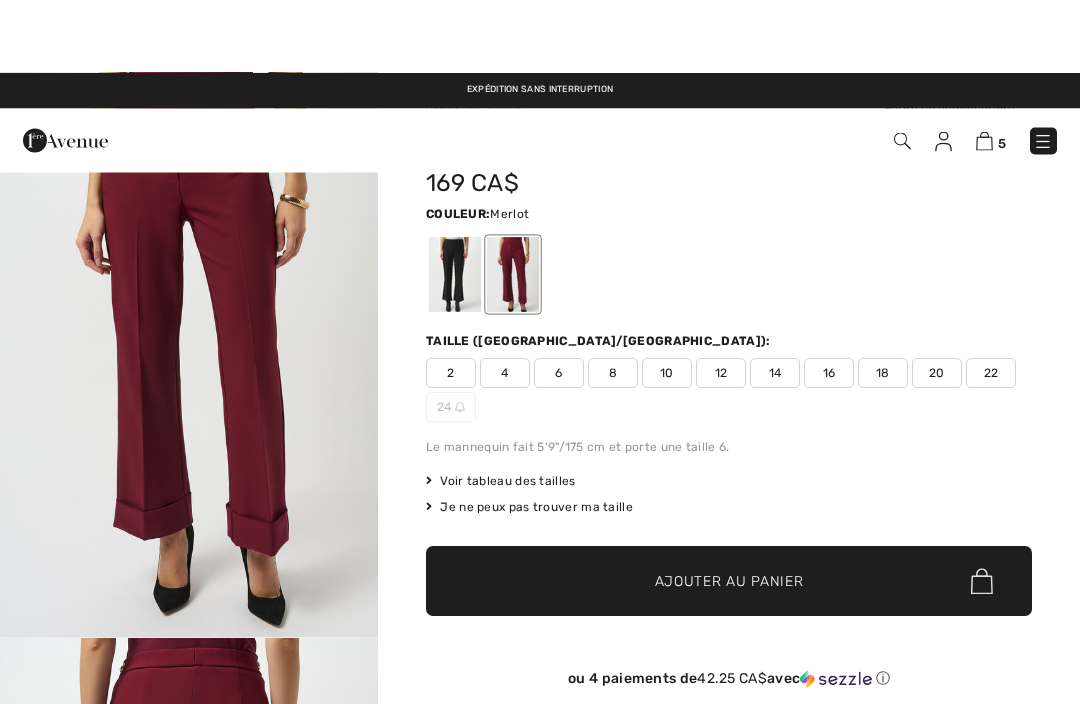 scroll, scrollTop: 0, scrollLeft: 0, axis: both 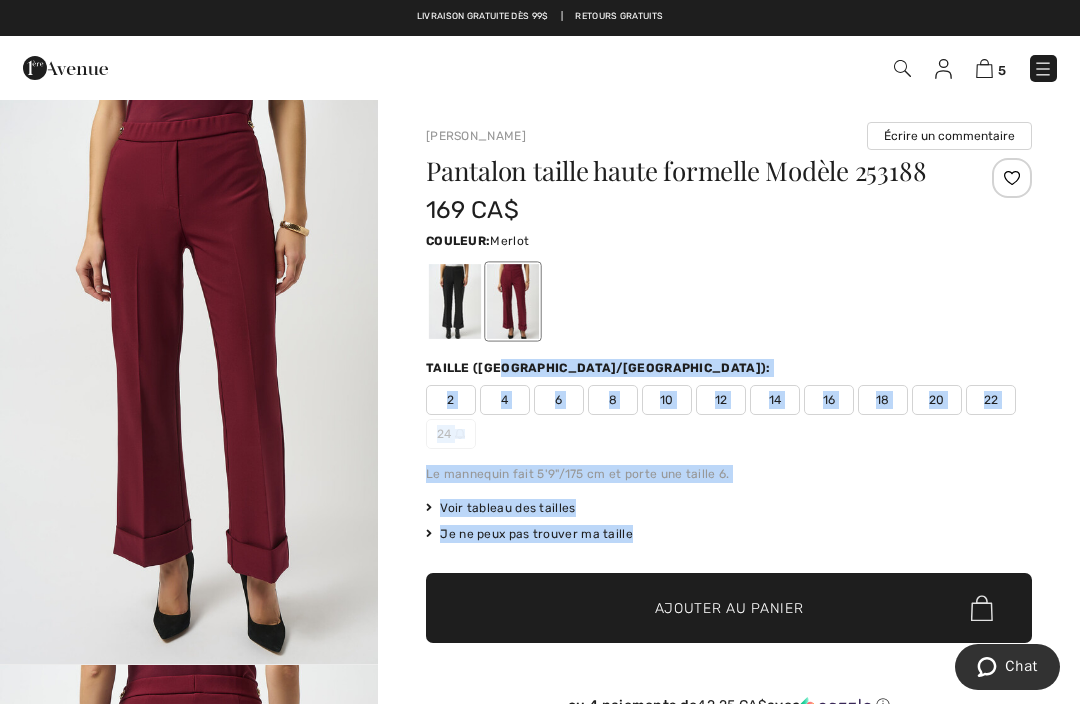 click on "Joseph Ribkoff
Écrire un commentaire
Pantalon taille haute formelle  Modèle 253188
169 CA$
Couleur:  Merlot
Taille (CA/US):
2 4 6 8 10 12 14 16 18 20 22 24
Le mannequin fait 5'9"/175 cm et porte une taille 6.
Voir tableau des tailles
Je ne peux pas trouver ma taille
Choisir taille
CAN 2
CAN 4
CAN 6
CAN 8
CAN 10
CAN 12
CAN 14
CAN 16
CAN 18
CAN 20
CAN 22
CAN 24 - Épuisé
✔ Ajouté au panier
Ajouter au panier" at bounding box center (729, 1044) 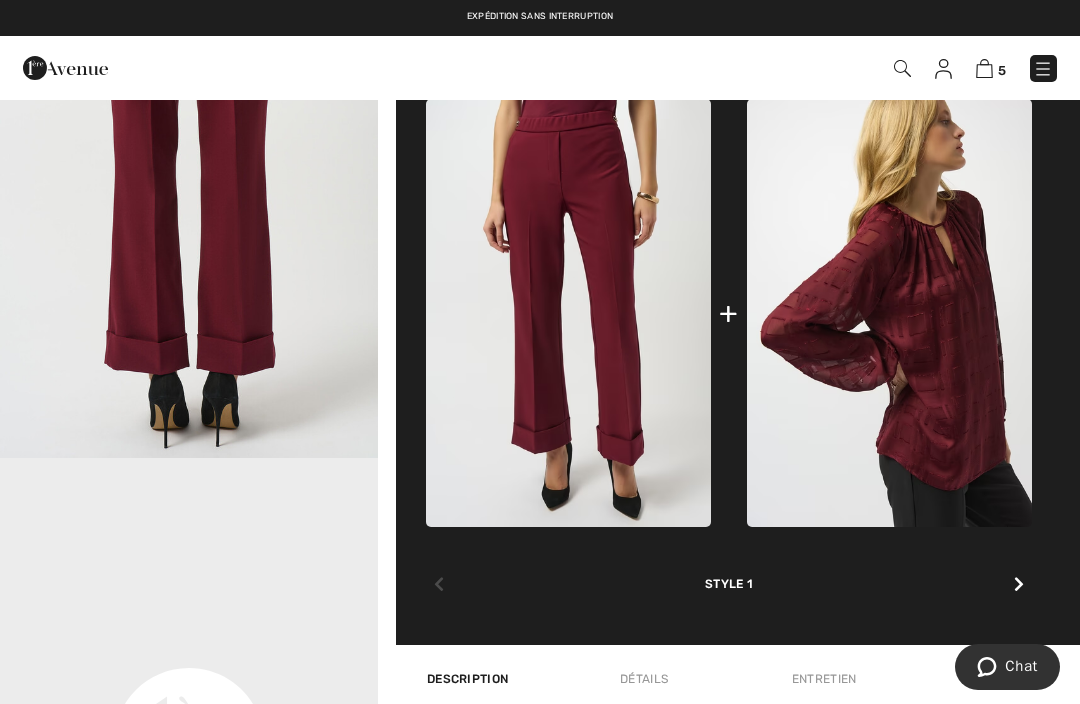 scroll, scrollTop: 771, scrollLeft: 0, axis: vertical 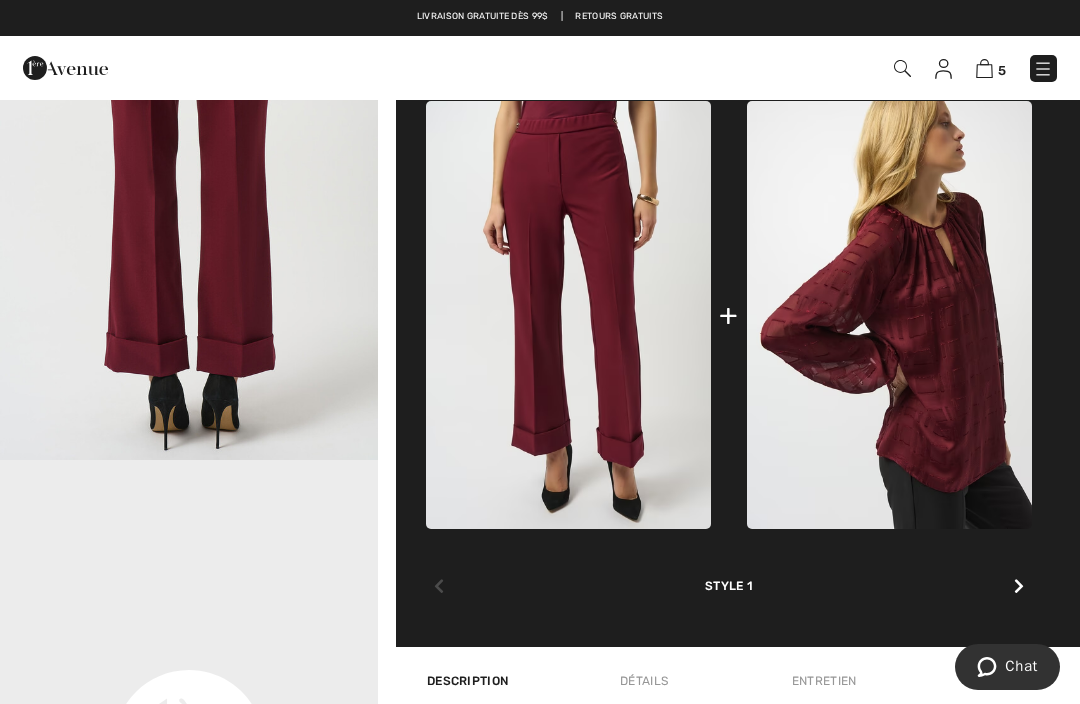 click at bounding box center [1019, 587] 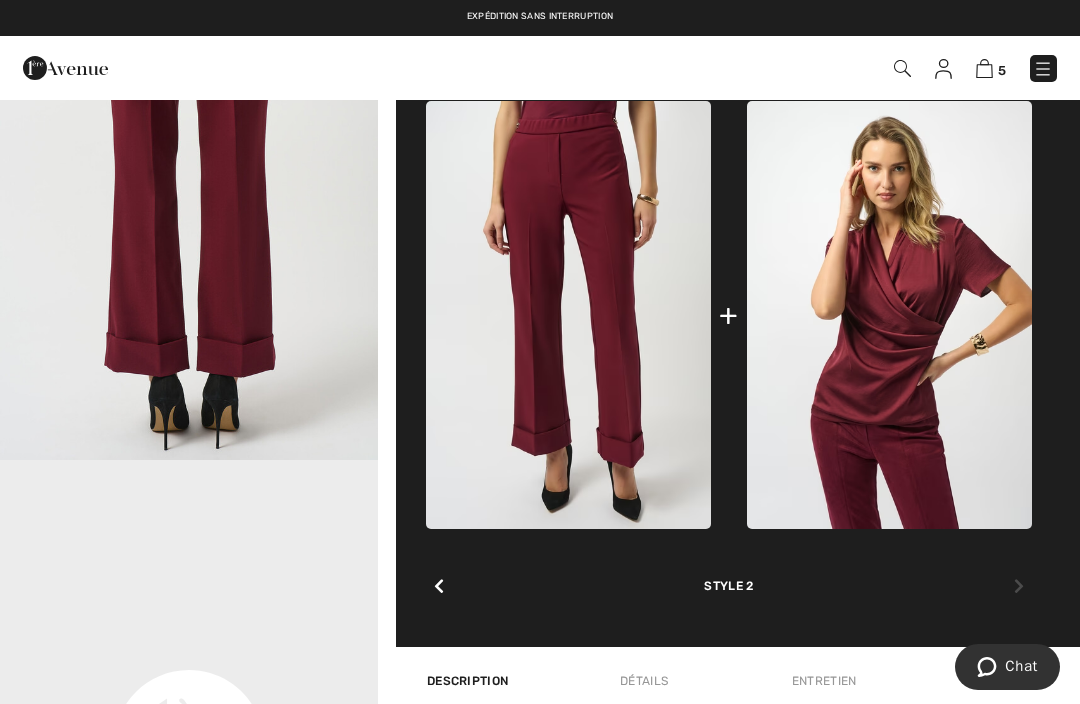 click at bounding box center (439, 587) 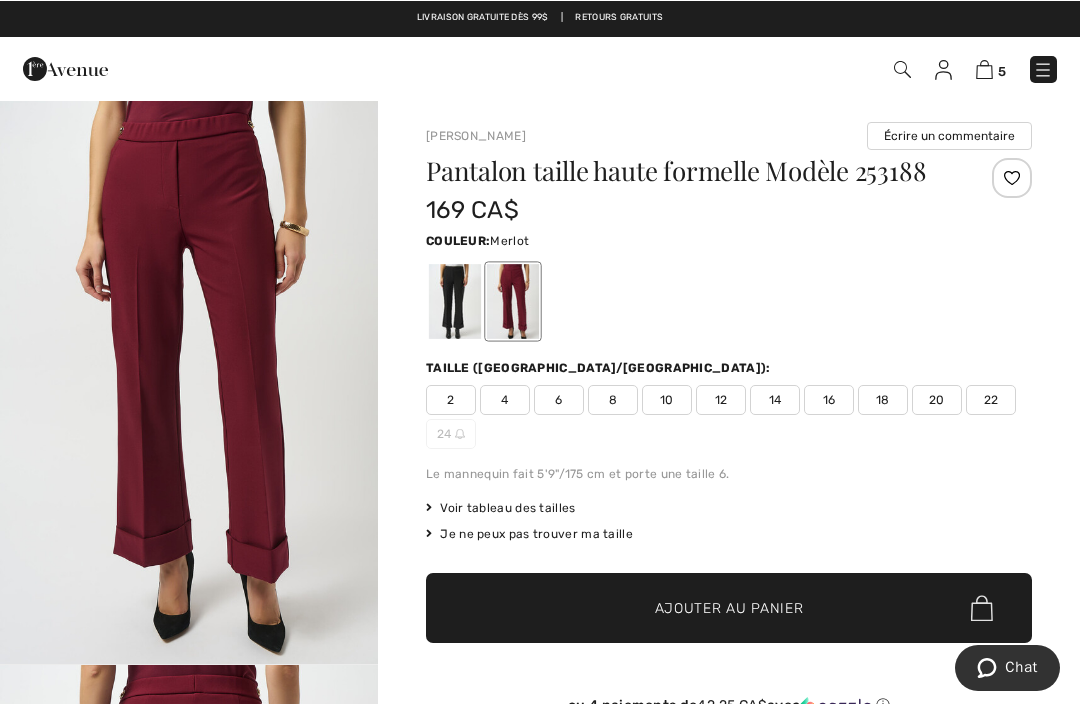 scroll, scrollTop: 0, scrollLeft: 0, axis: both 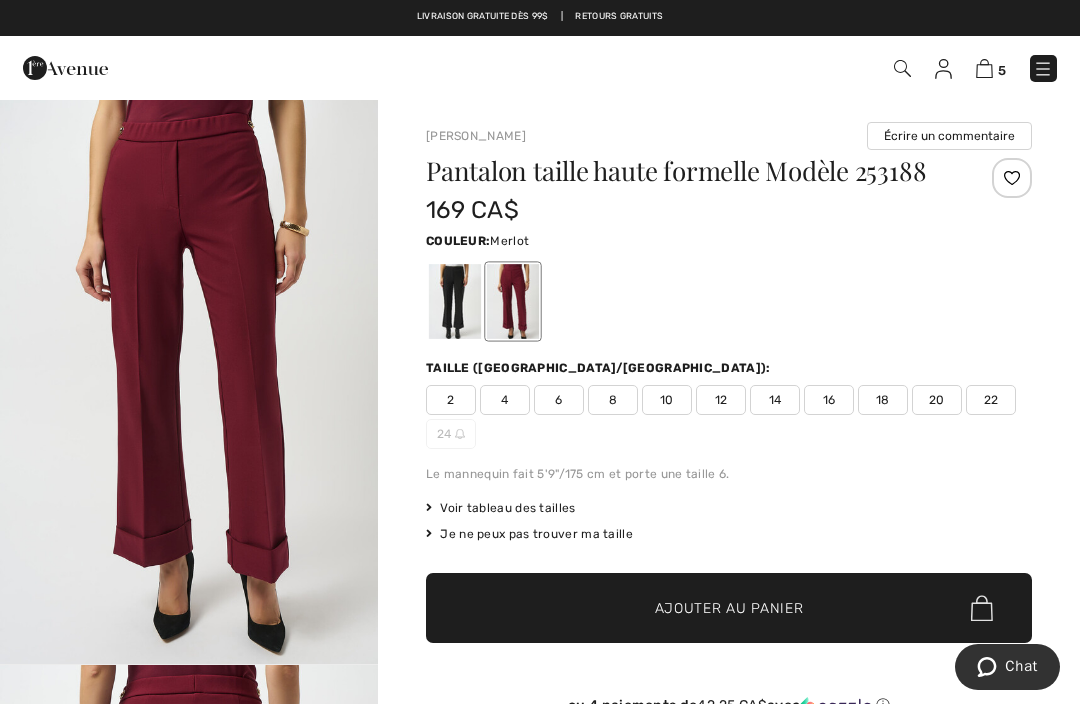 click at bounding box center [984, 68] 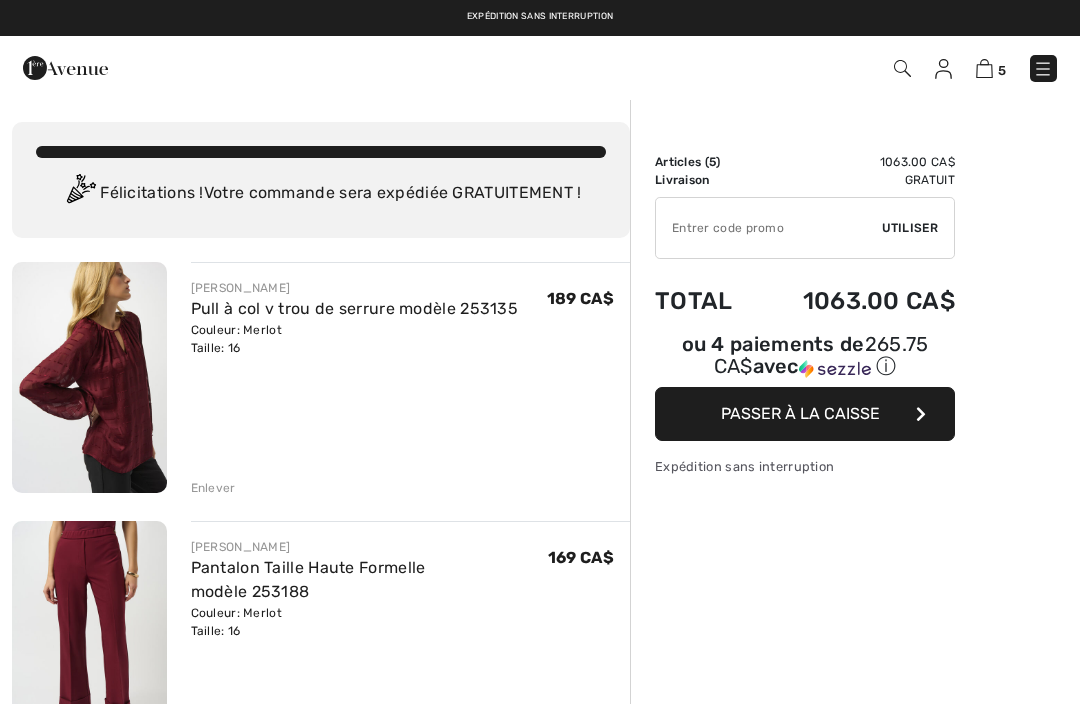 scroll, scrollTop: 0, scrollLeft: 0, axis: both 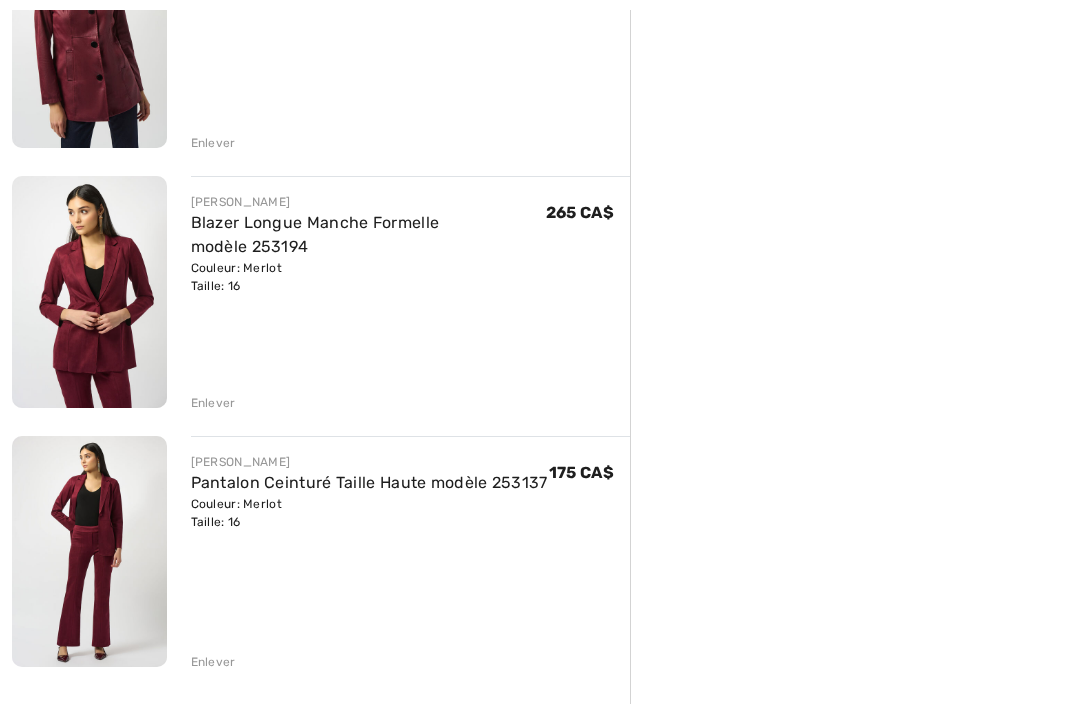 click on "Sommaire			 Description
Articles ( 5 )
1063.00 CA$
Code promo 0.00 CA$
Livraison
Gratuit
Tax1 0.00 CA$
Tax2 0.00 CA$
Taxes & Droits de douane 0.00 CA$
✔
Utiliser
Enlever
Total
1063.00 CA$
ou 4 paiements de  265.75 CA$  avec    ⓘ
Passer à la caisse
Expédition sans interruption" at bounding box center (855, 244) 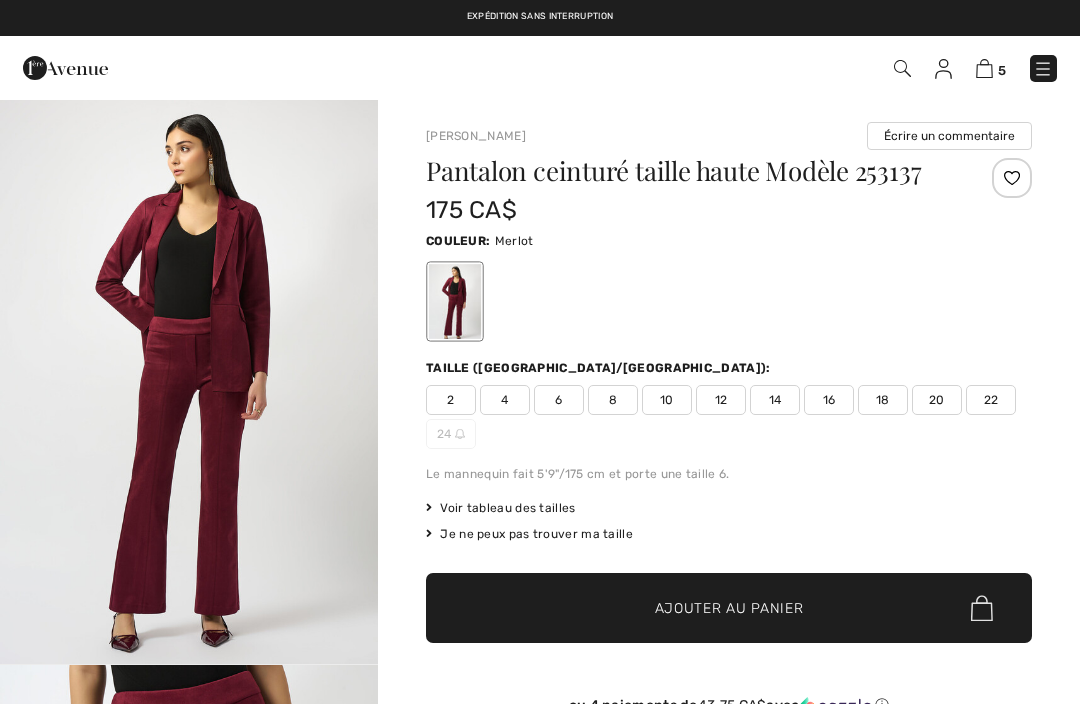 scroll, scrollTop: 0, scrollLeft: 0, axis: both 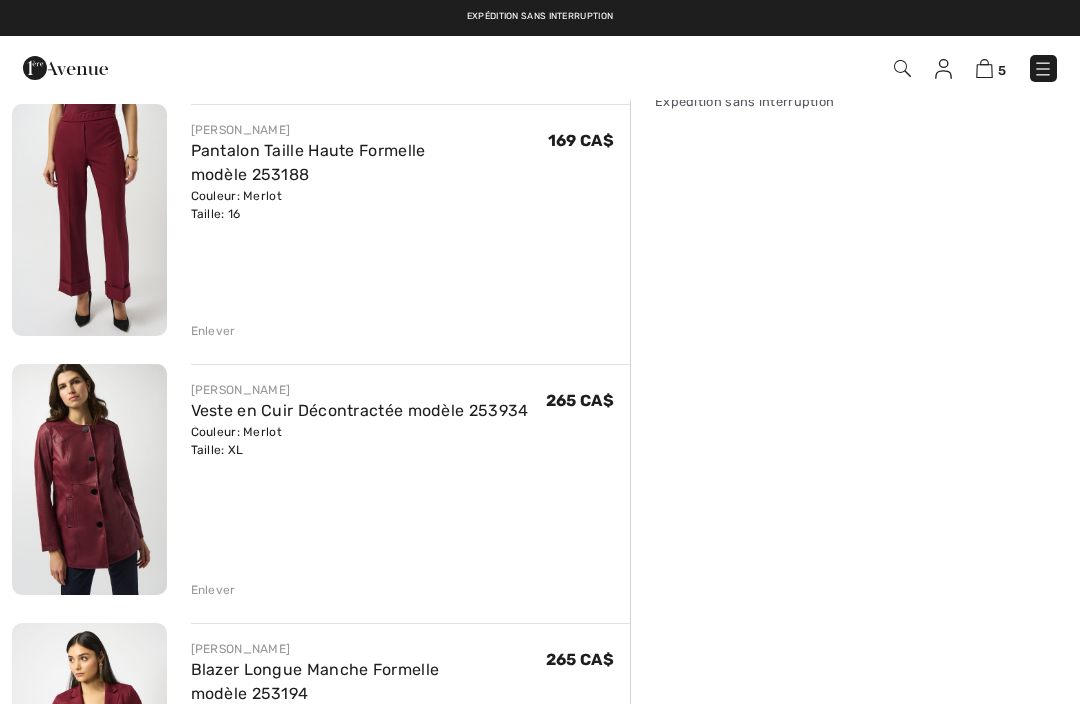 click at bounding box center [89, 479] 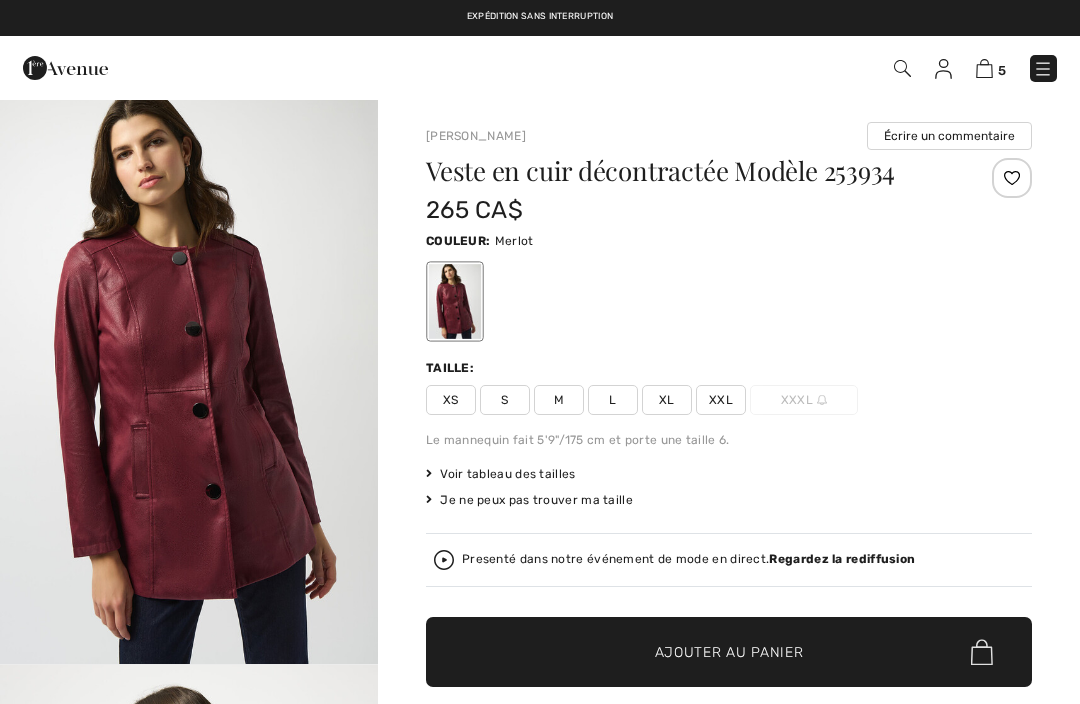 scroll, scrollTop: 0, scrollLeft: 0, axis: both 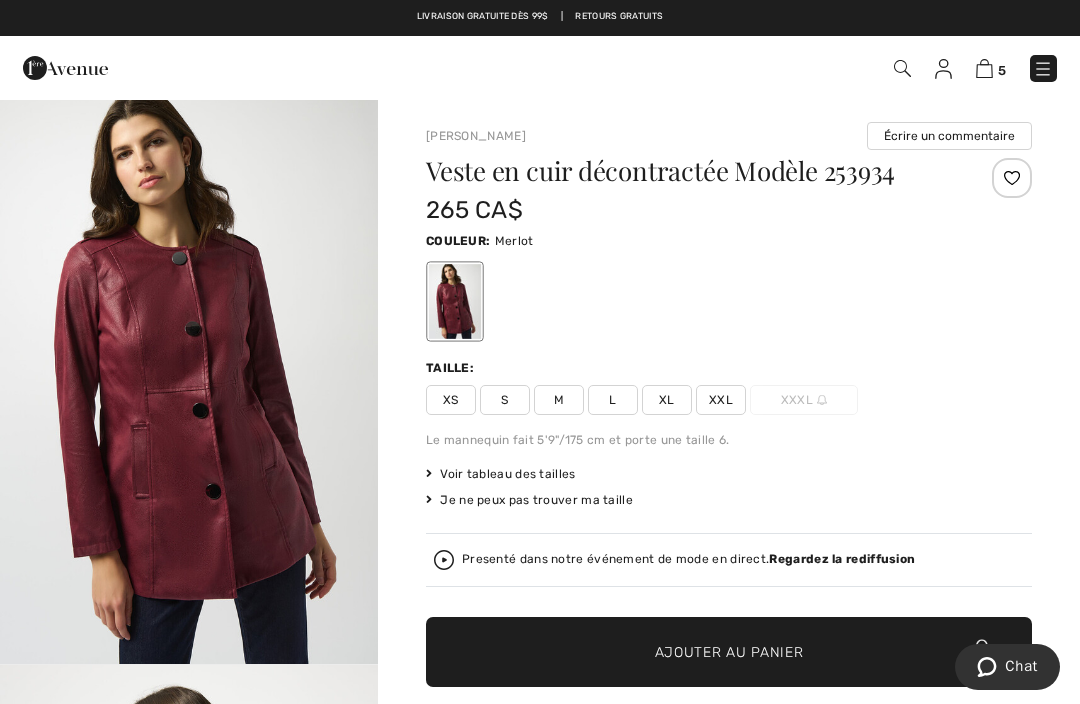 click at bounding box center [189, 381] 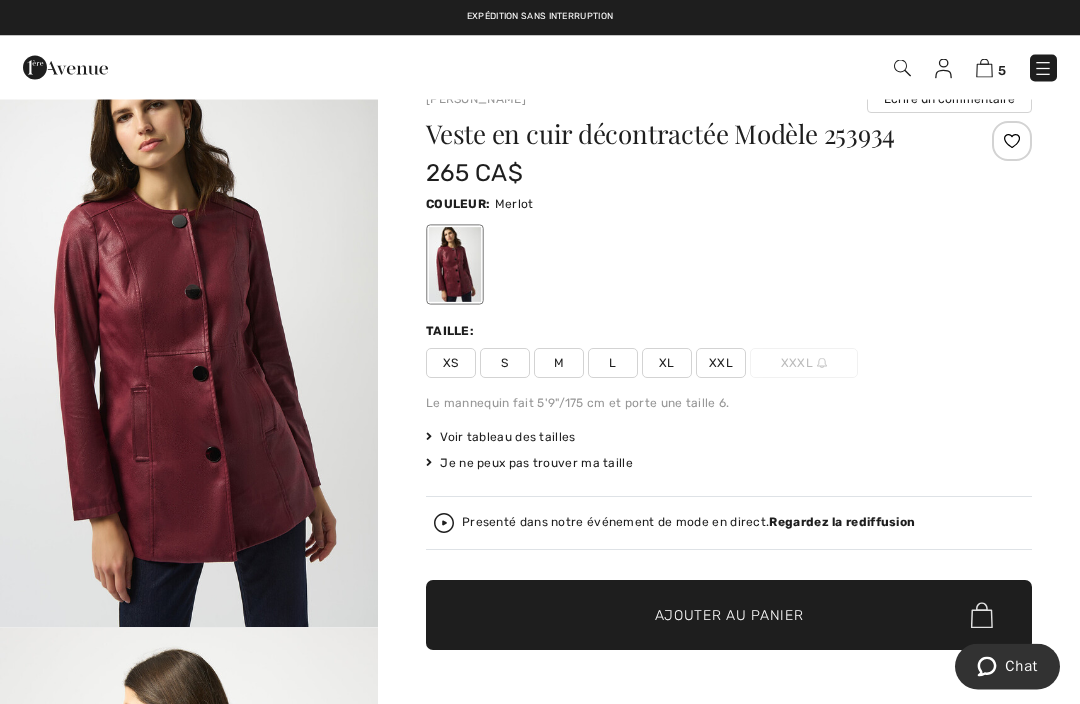scroll, scrollTop: 0, scrollLeft: 0, axis: both 